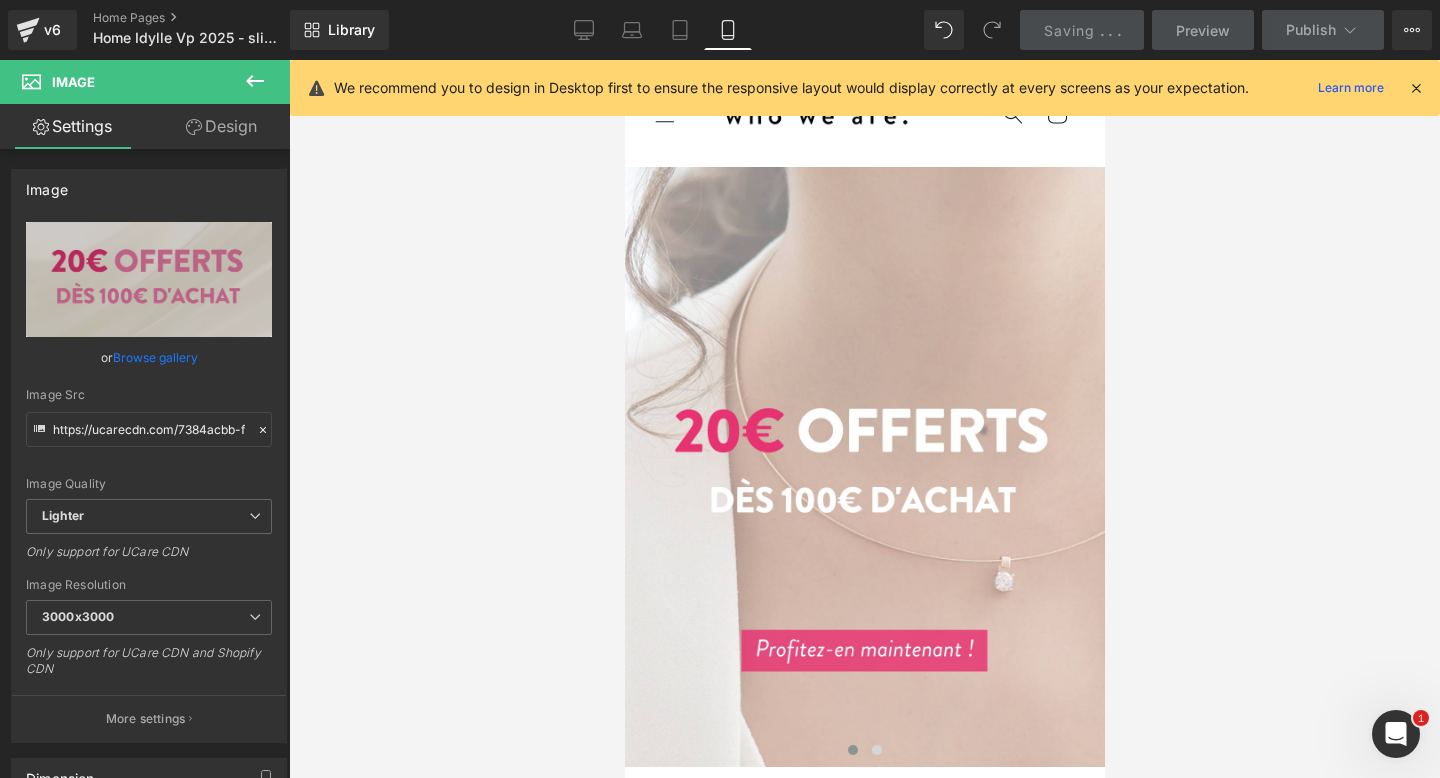 scroll, scrollTop: 0, scrollLeft: 0, axis: both 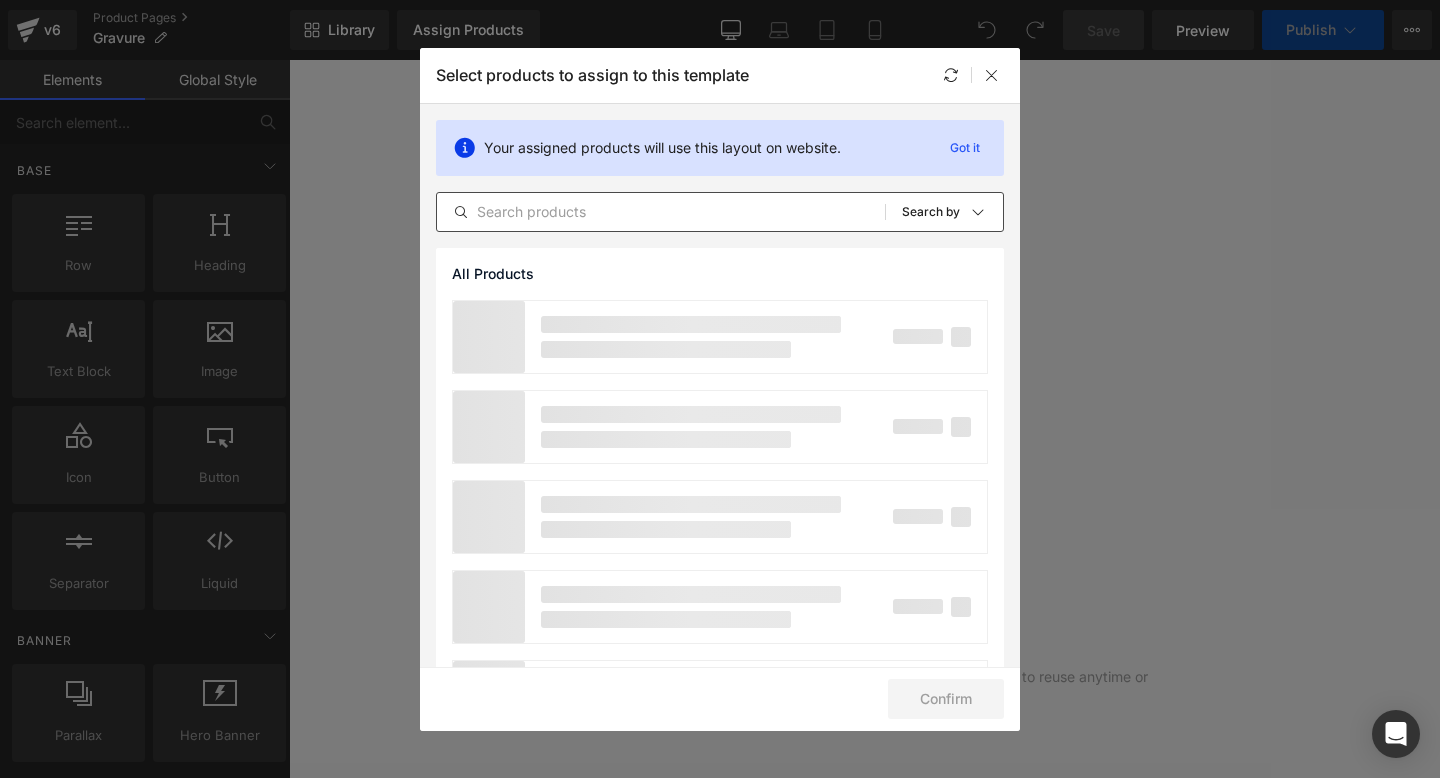 click at bounding box center (661, 212) 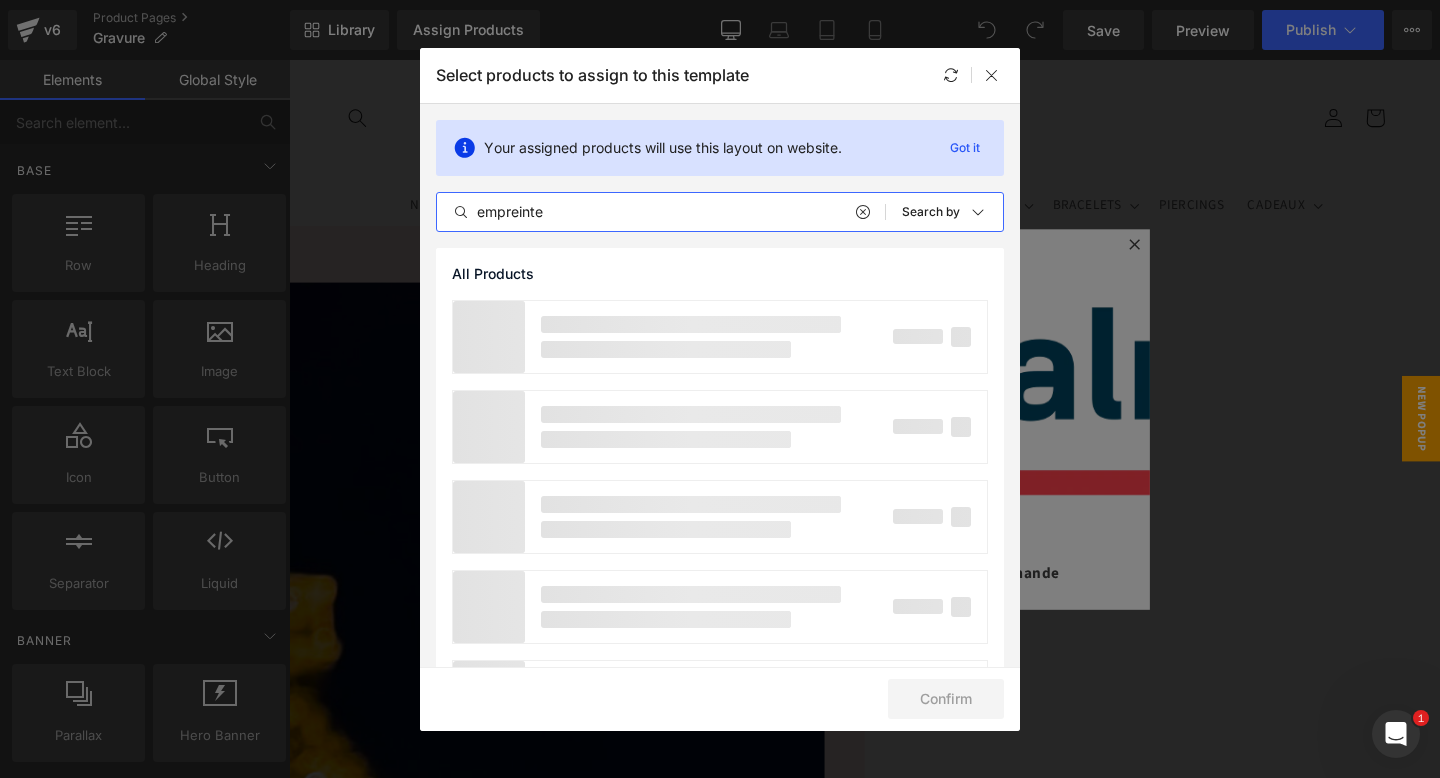 scroll, scrollTop: 0, scrollLeft: 0, axis: both 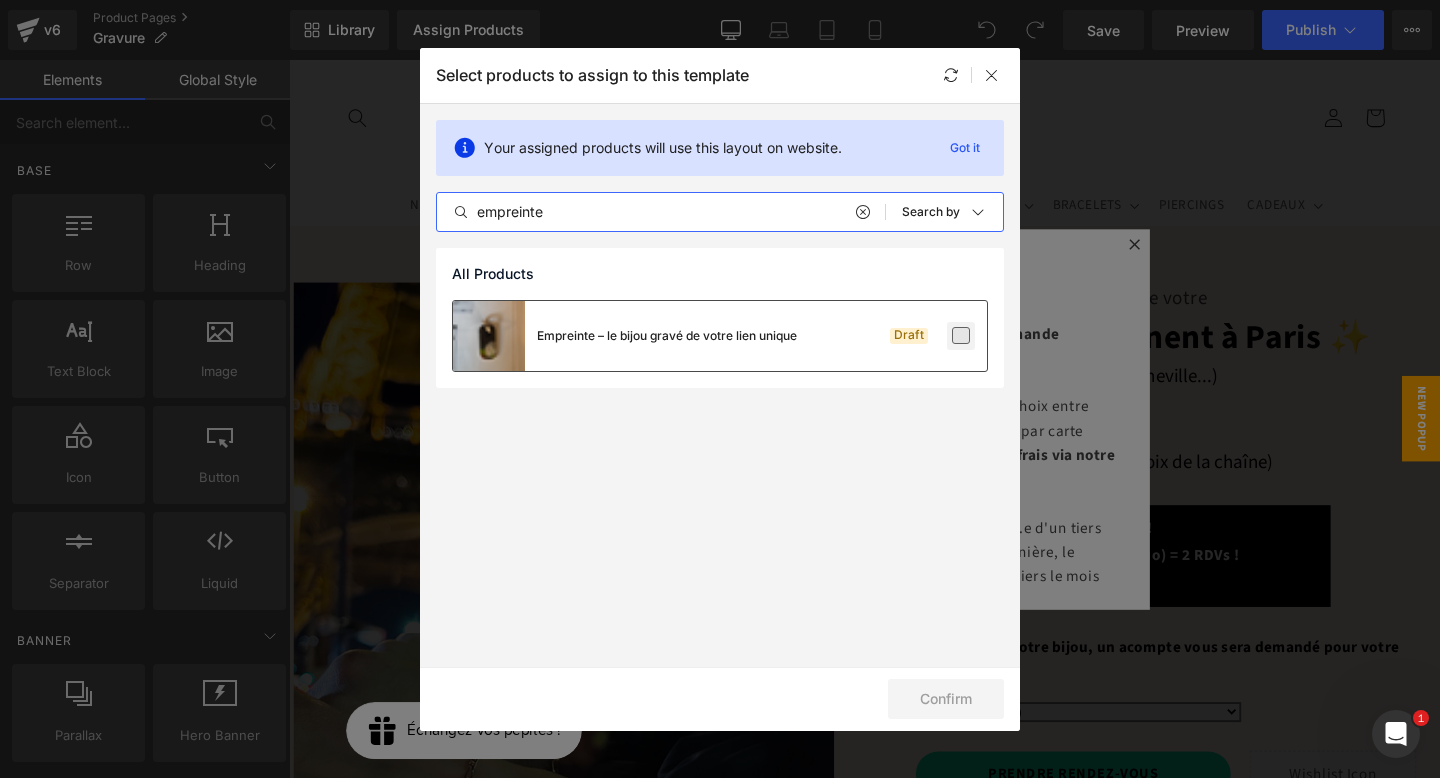 type on "empreinte" 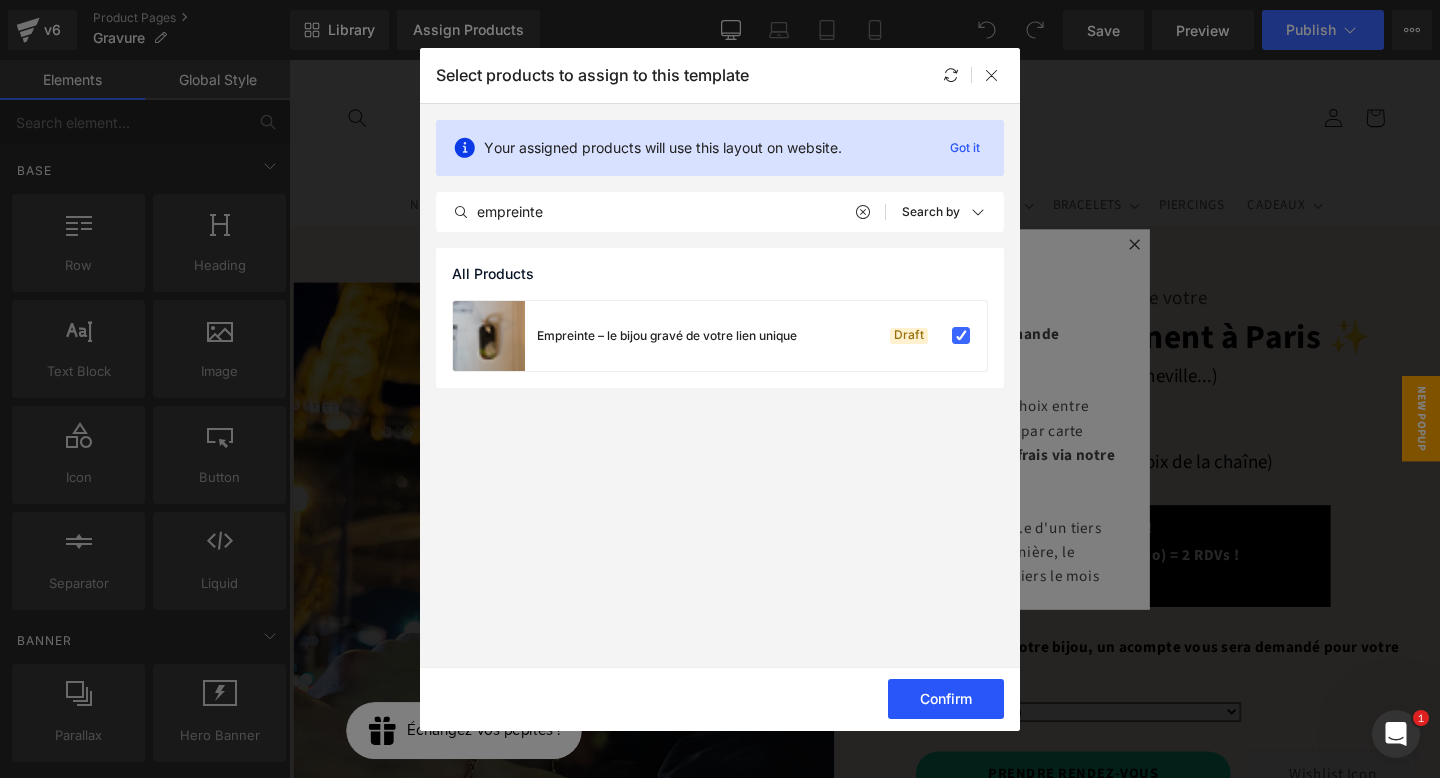 click on "Confirm" at bounding box center (946, 699) 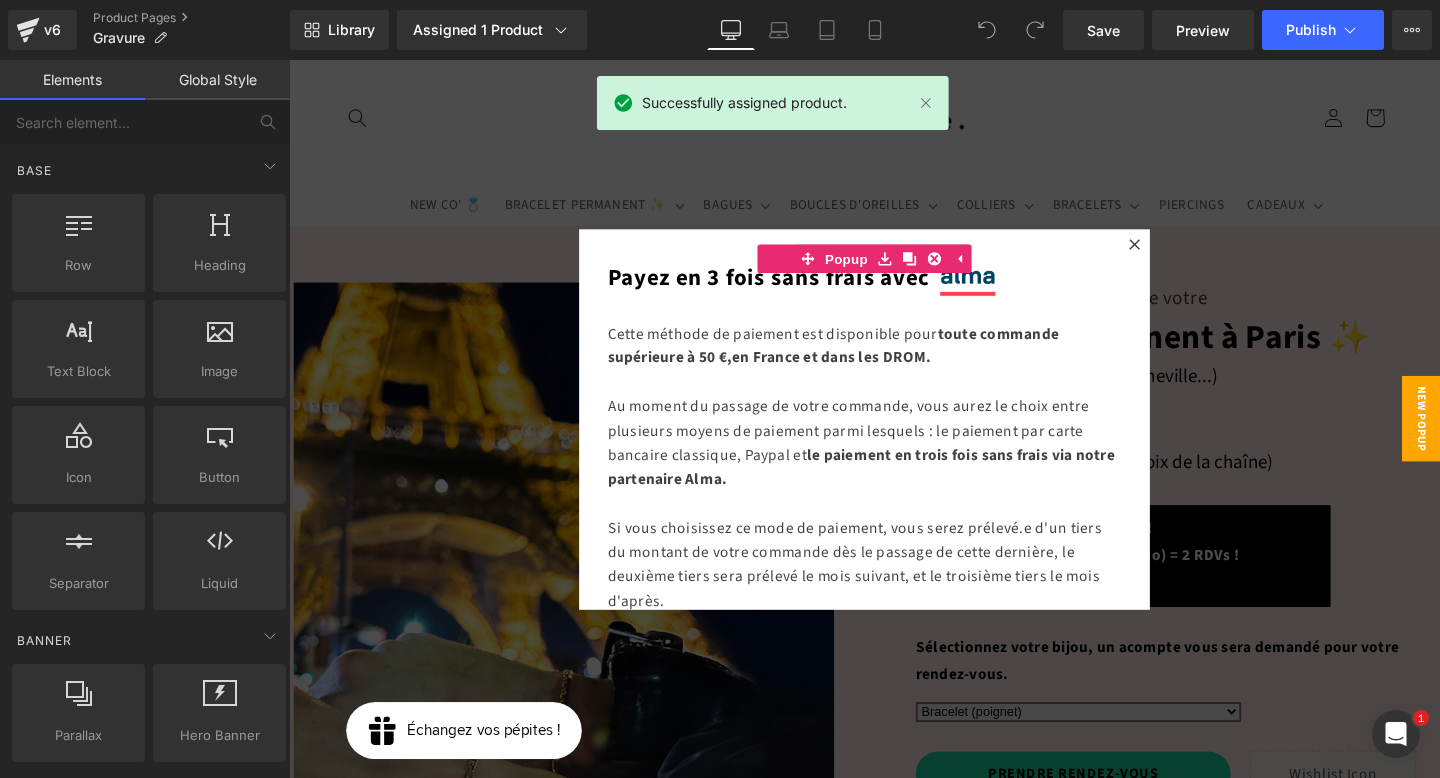 click at bounding box center (894, 437) 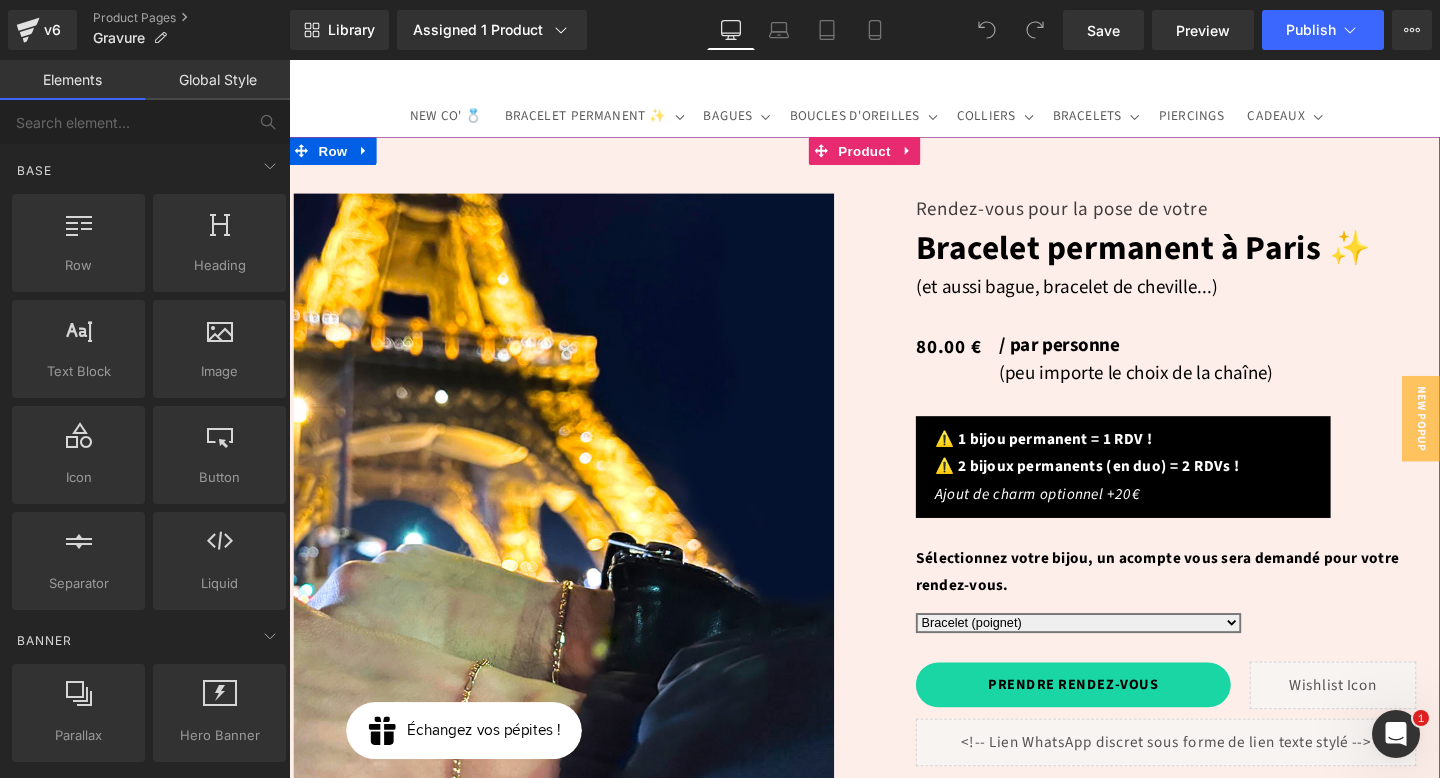 scroll, scrollTop: 100, scrollLeft: 0, axis: vertical 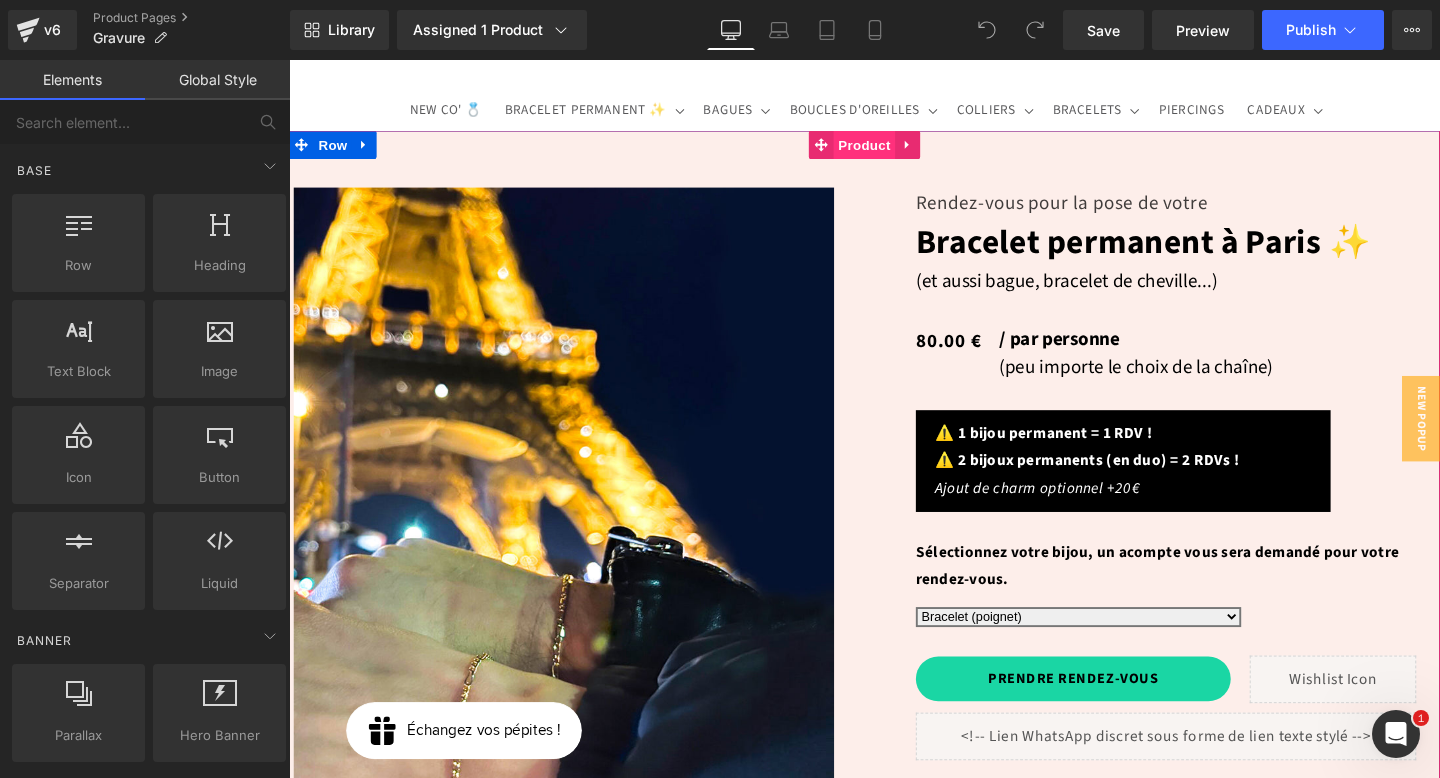 click on "Product" at bounding box center (894, 149) 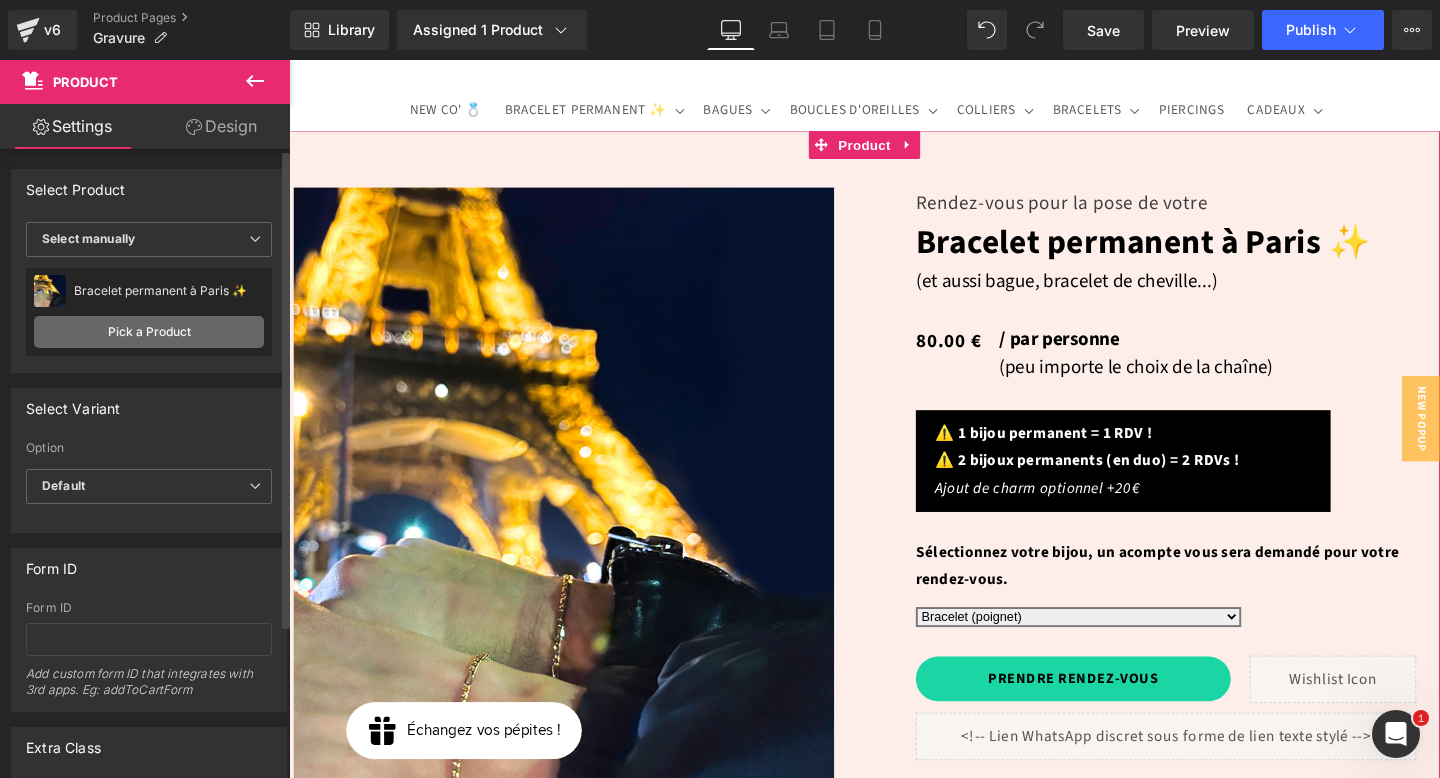 click on "Pick a Product" at bounding box center [149, 332] 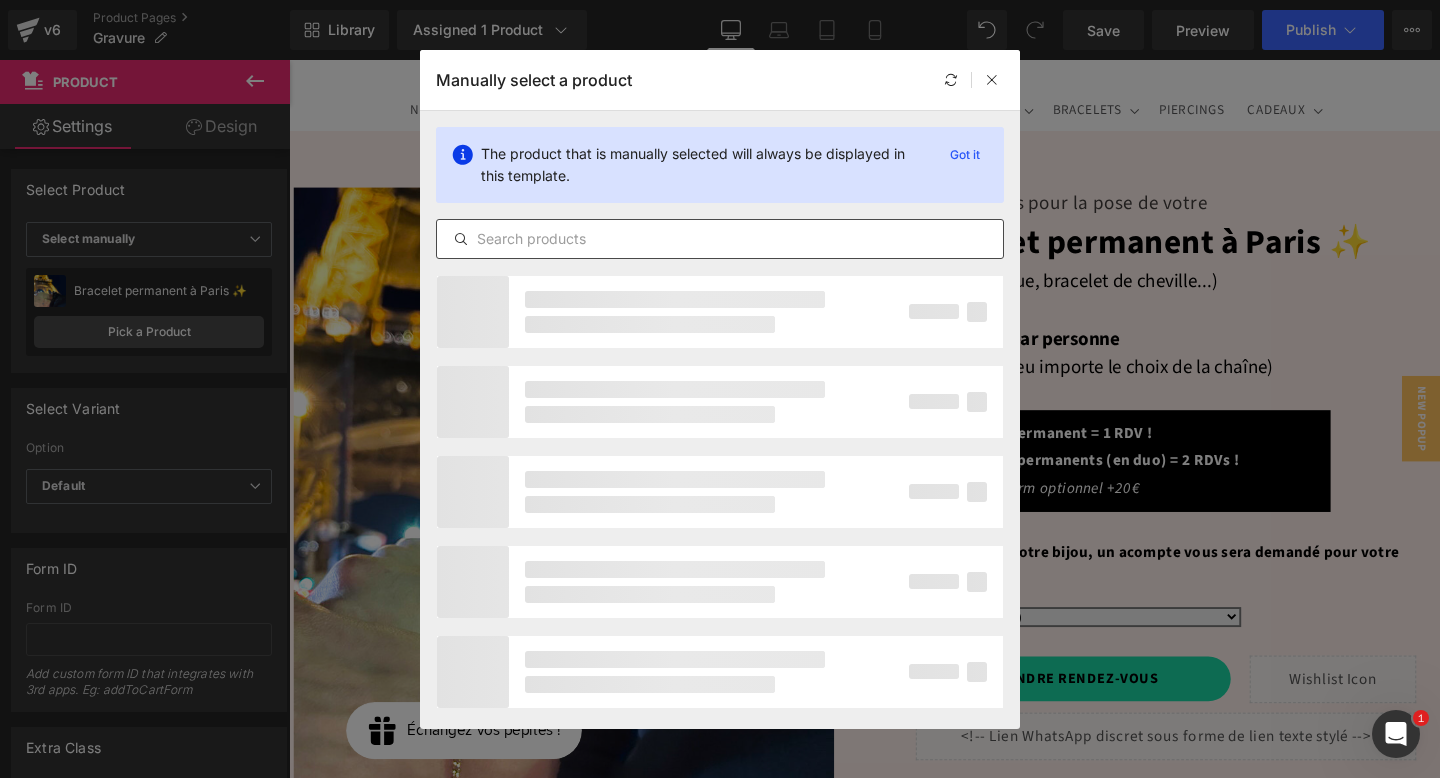 click at bounding box center (720, 239) 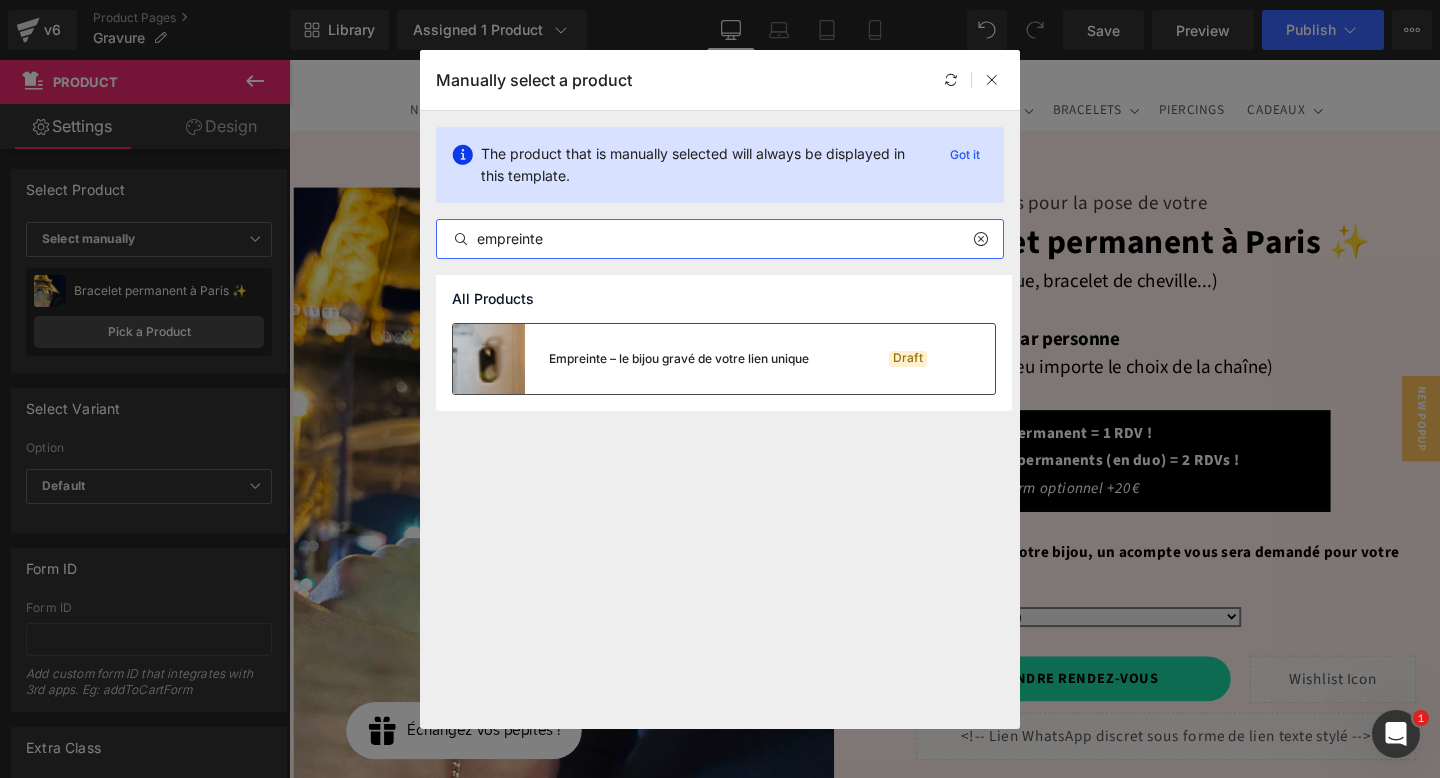 type on "empreinte" 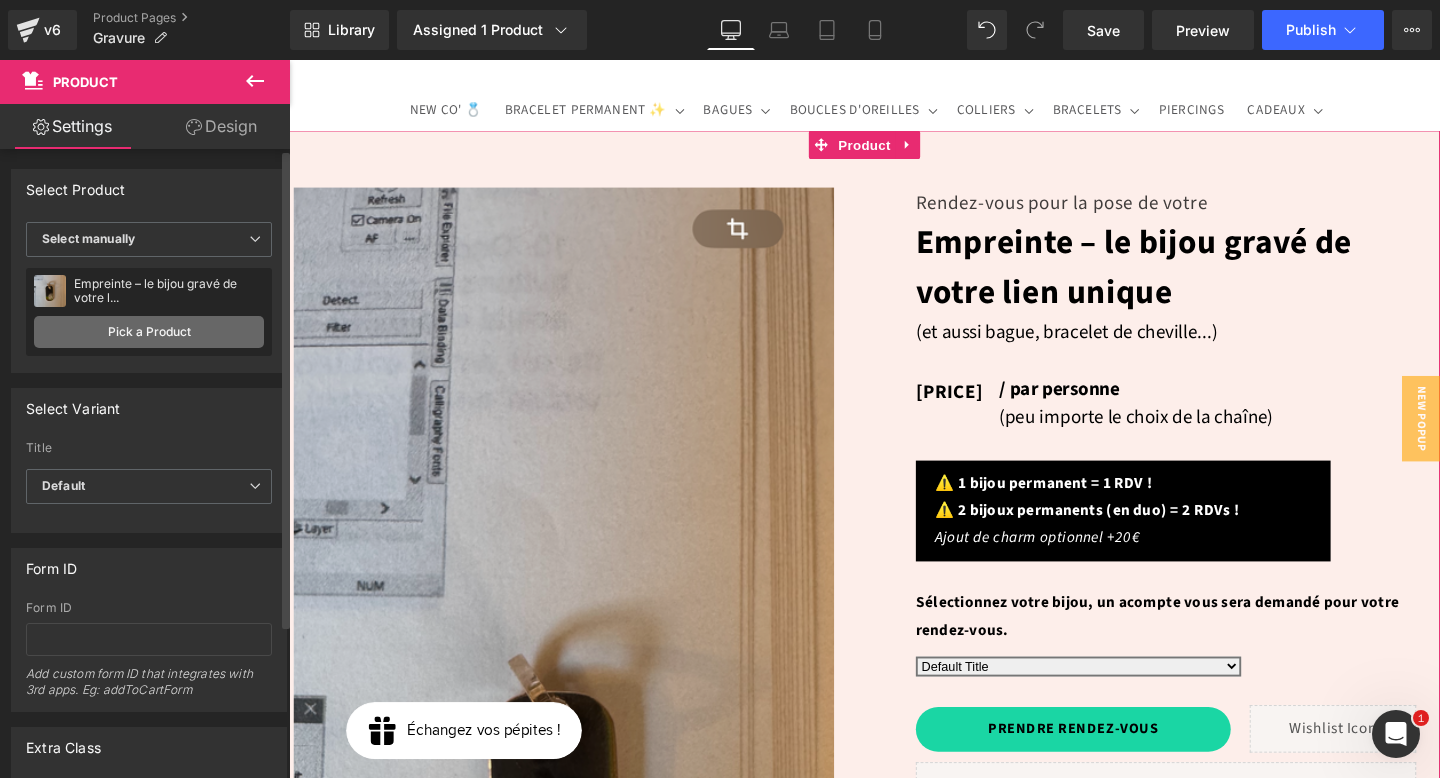 click on "Pick a Product" at bounding box center (149, 332) 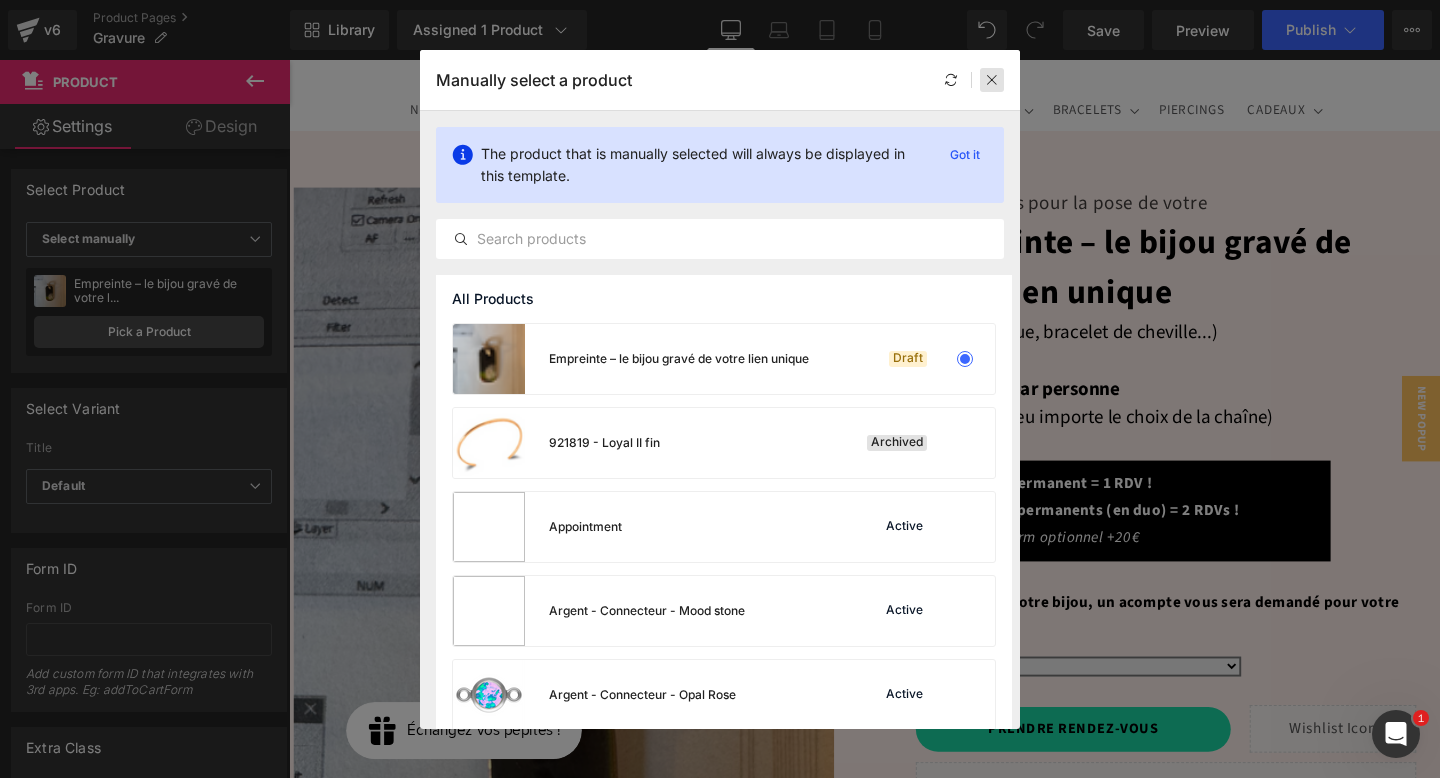 click at bounding box center [992, 80] 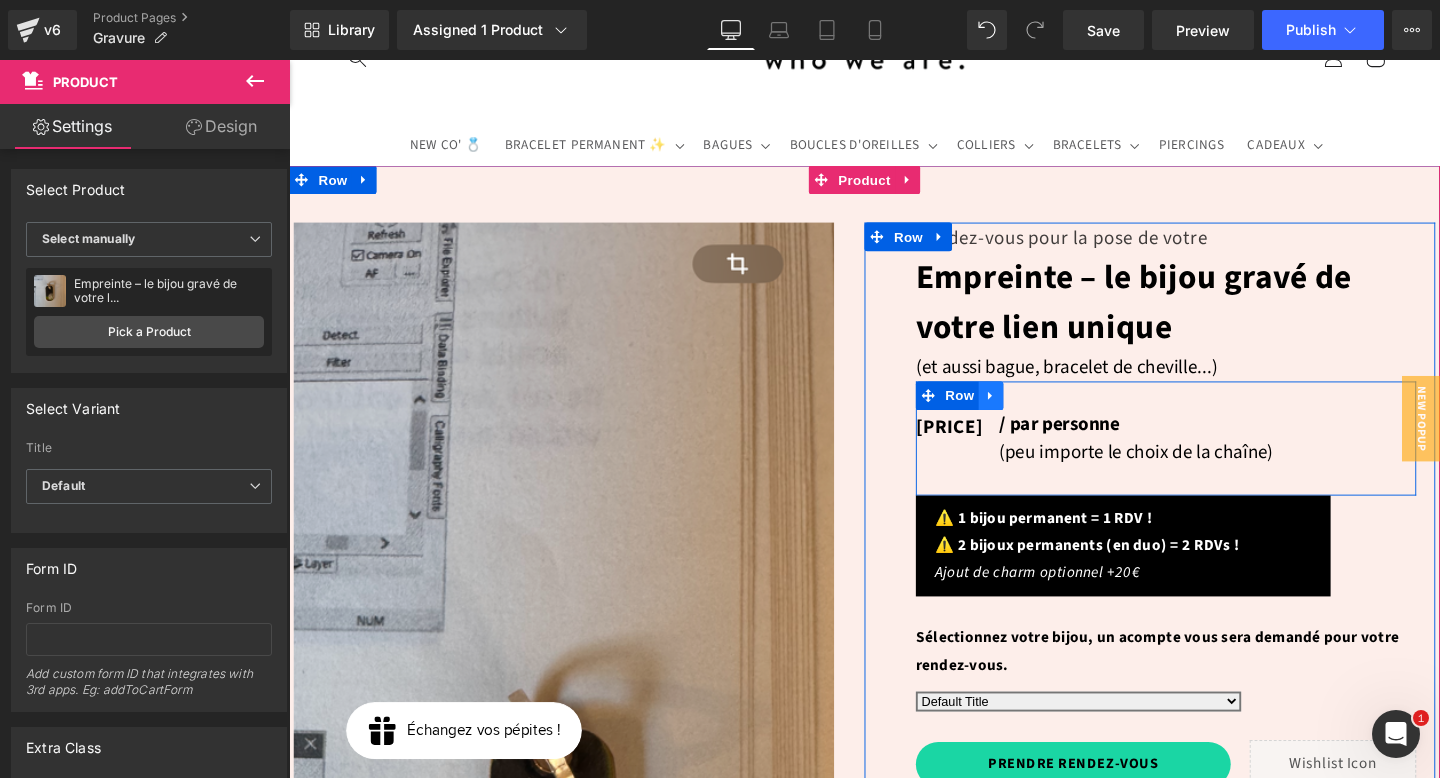 scroll, scrollTop: 46, scrollLeft: 0, axis: vertical 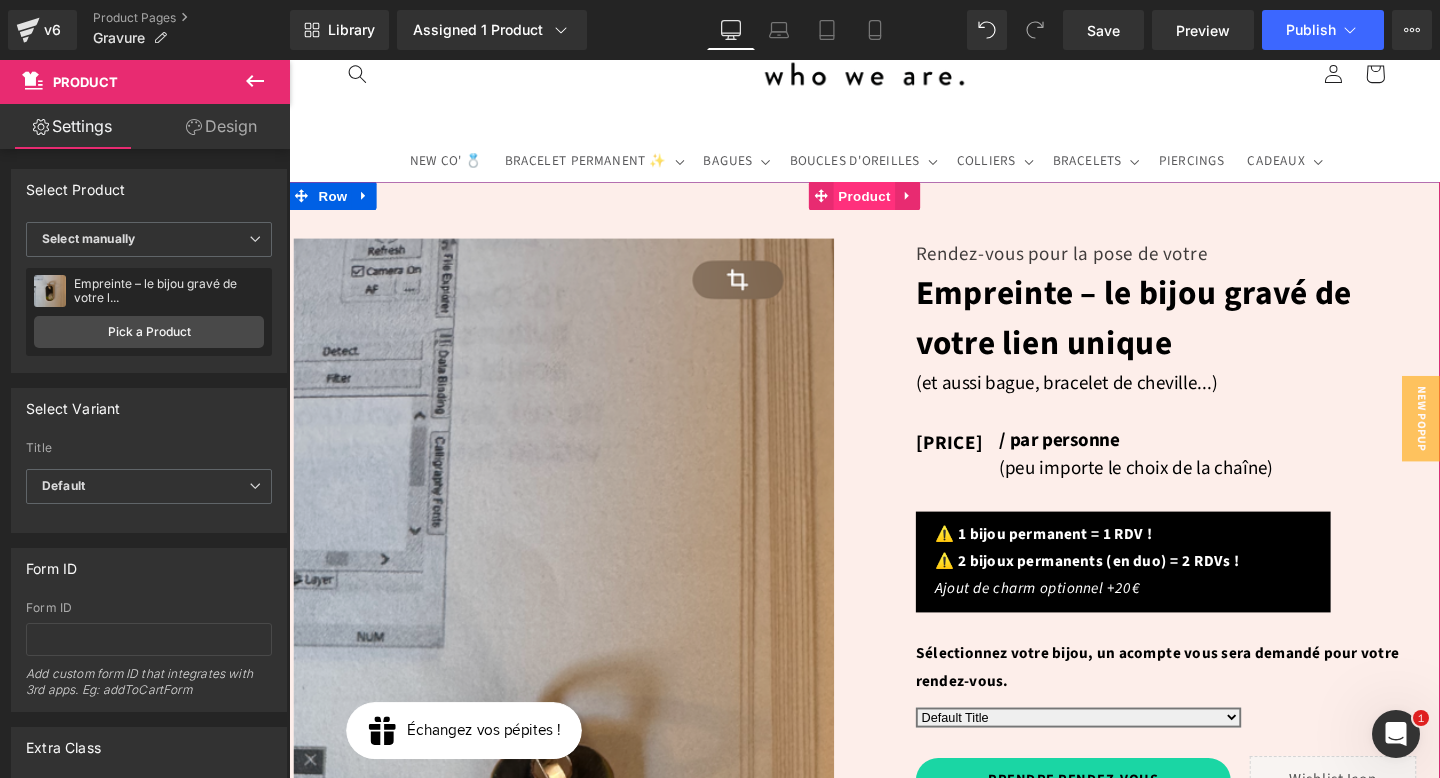 click on "Product" at bounding box center [894, 203] 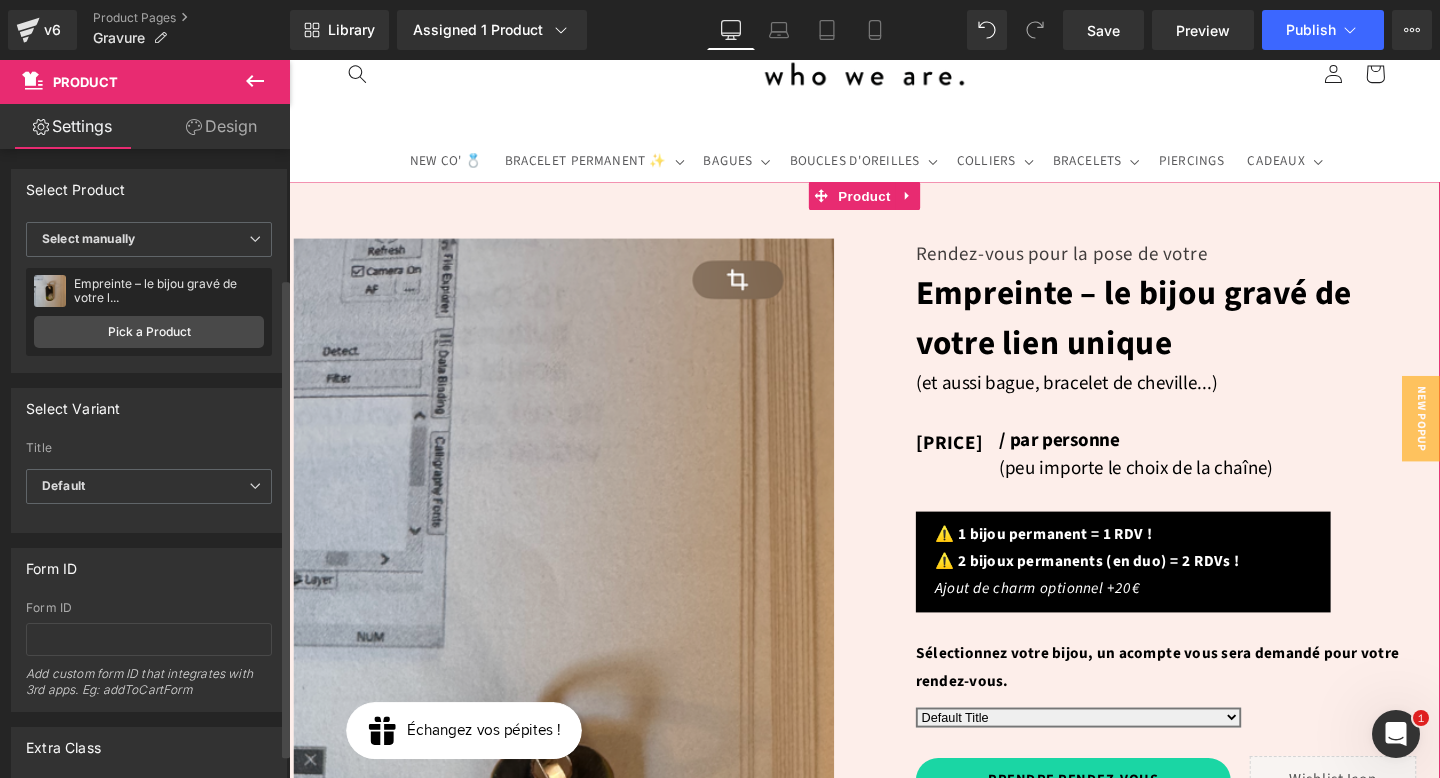 scroll, scrollTop: 200, scrollLeft: 0, axis: vertical 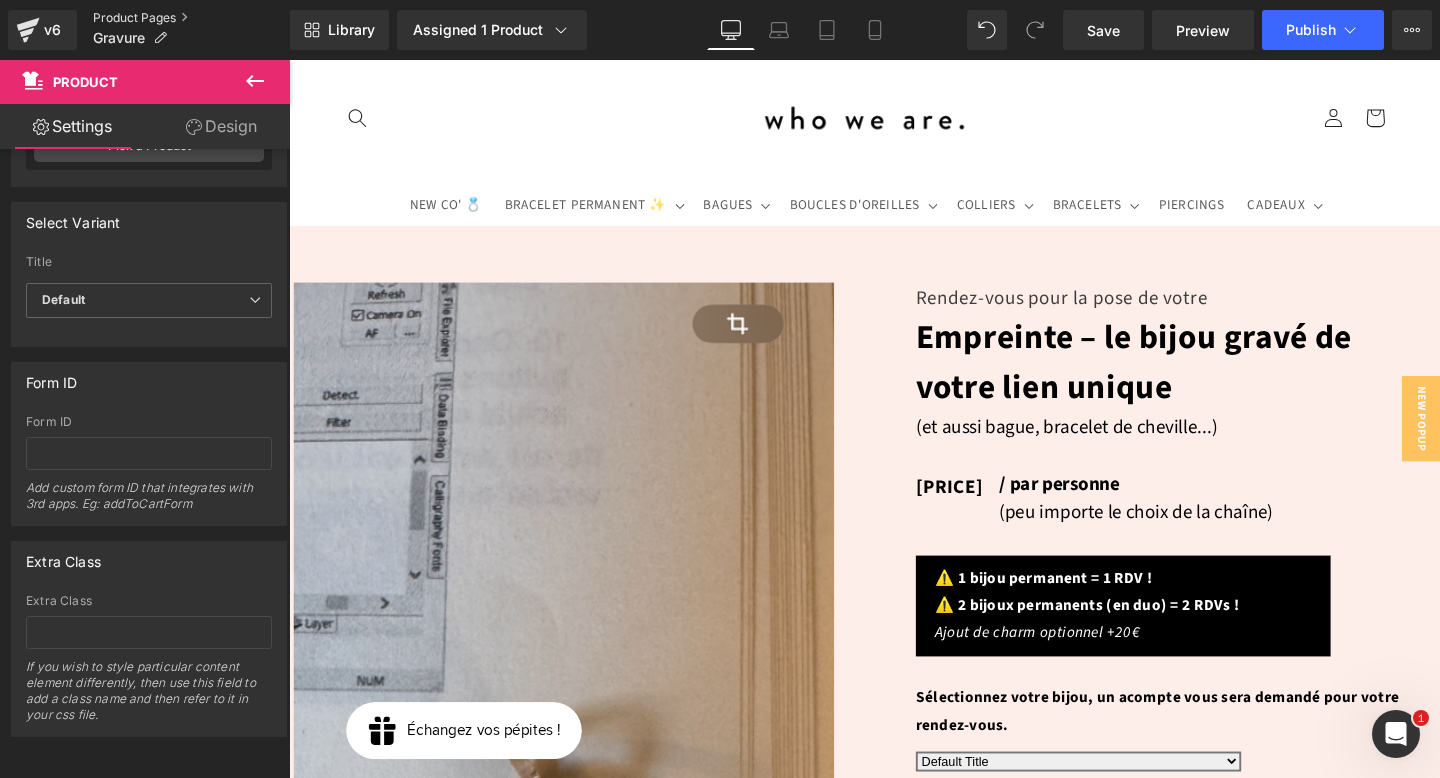 click on "Product Pages" at bounding box center (191, 18) 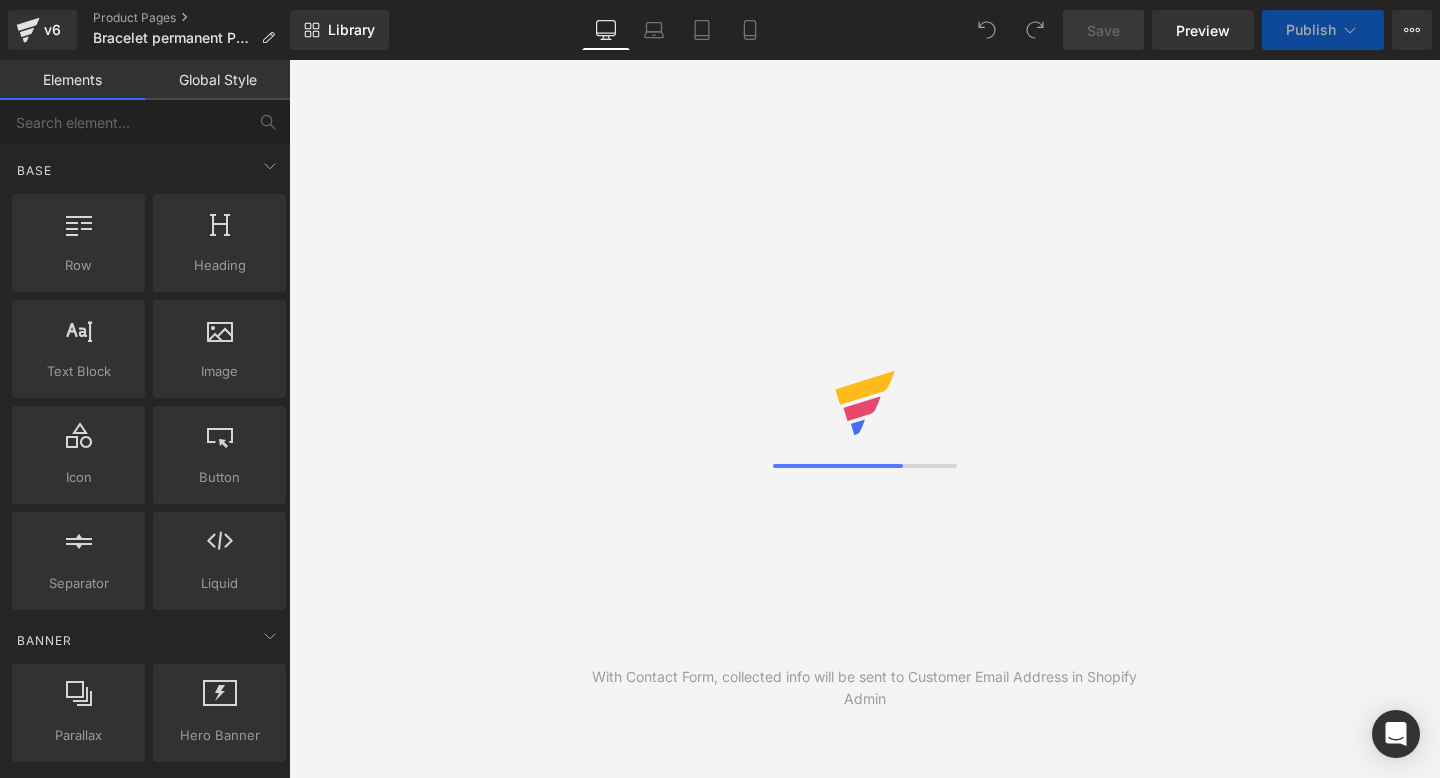 scroll, scrollTop: 0, scrollLeft: 0, axis: both 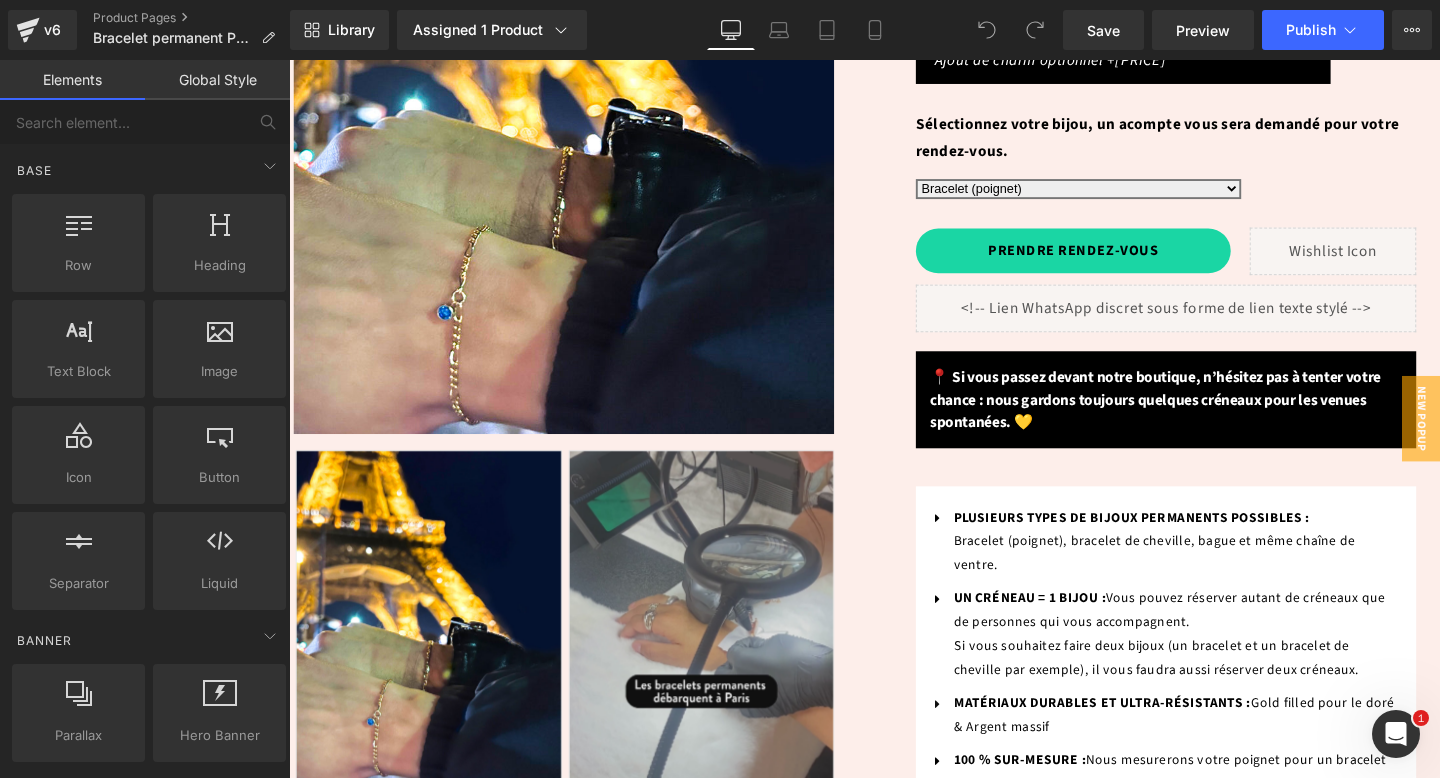 click on "Liquid" at bounding box center (1211, 321) 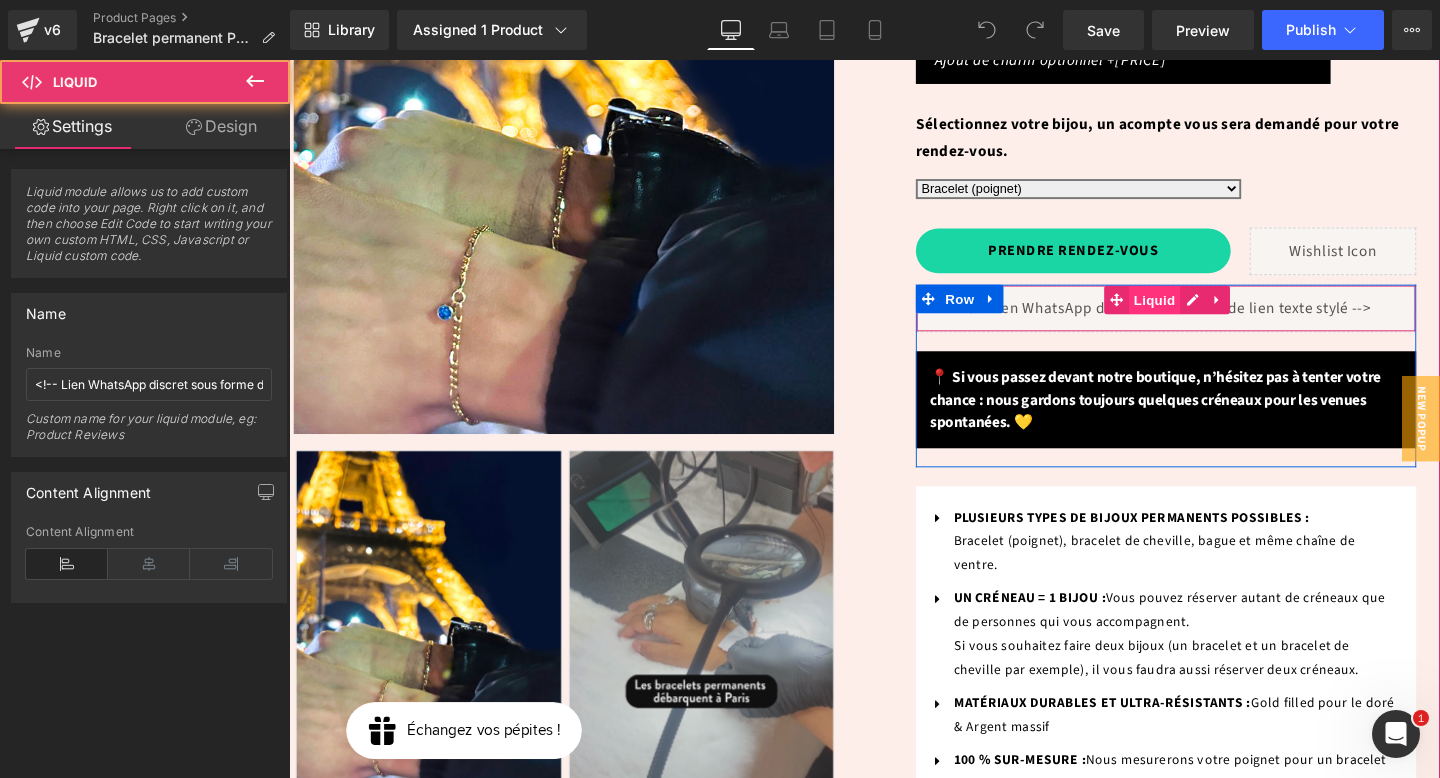 scroll, scrollTop: 0, scrollLeft: 0, axis: both 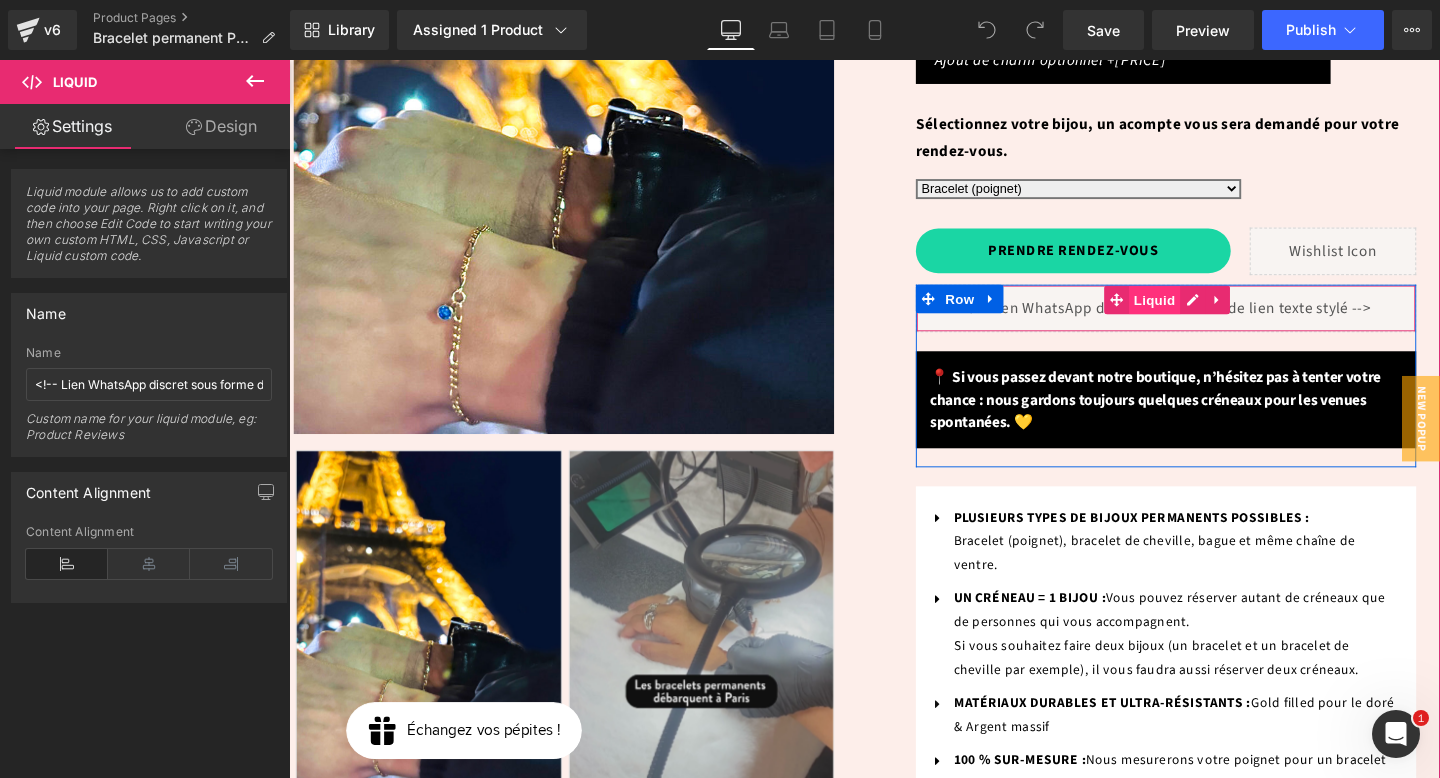 click on "Liquid" at bounding box center [1199, 312] 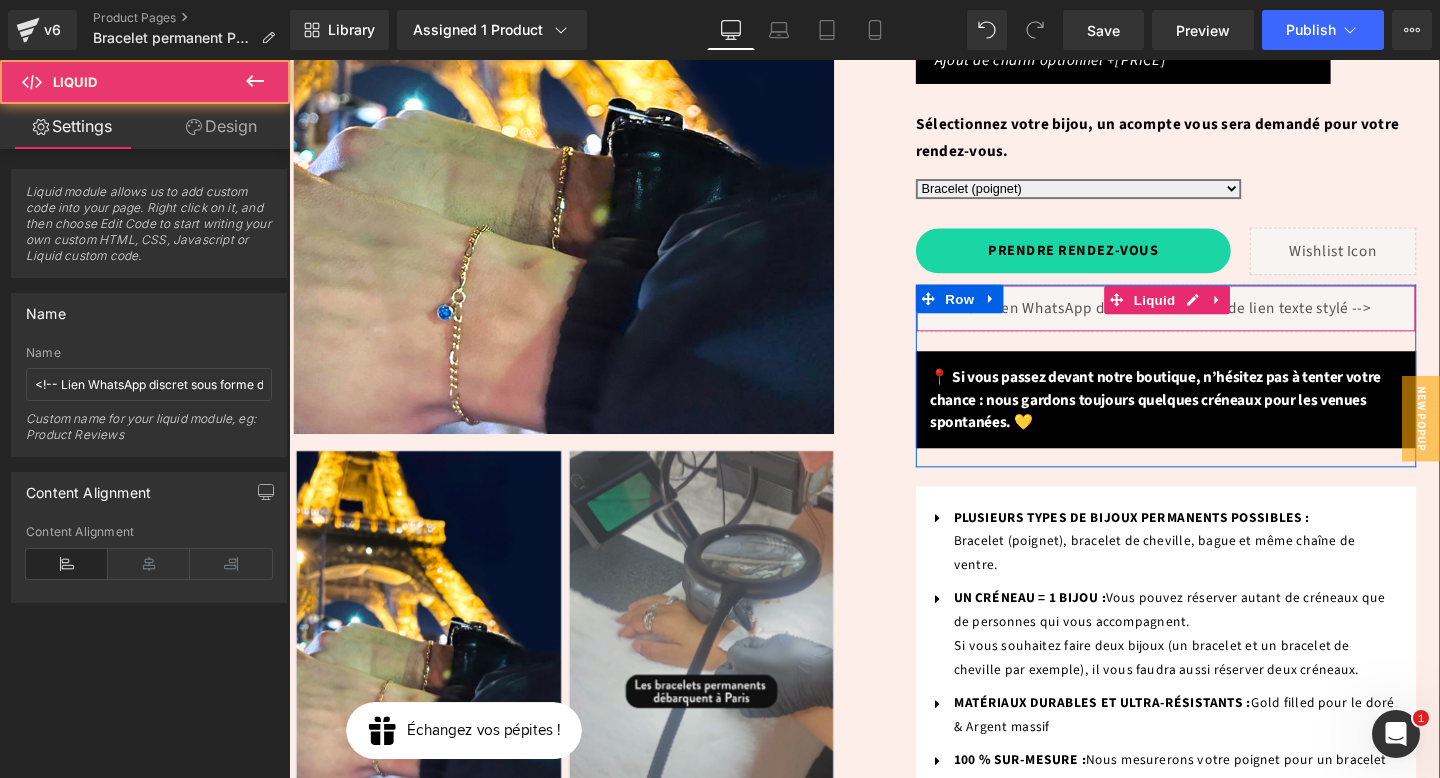 click on "Liquid" at bounding box center [1211, 321] 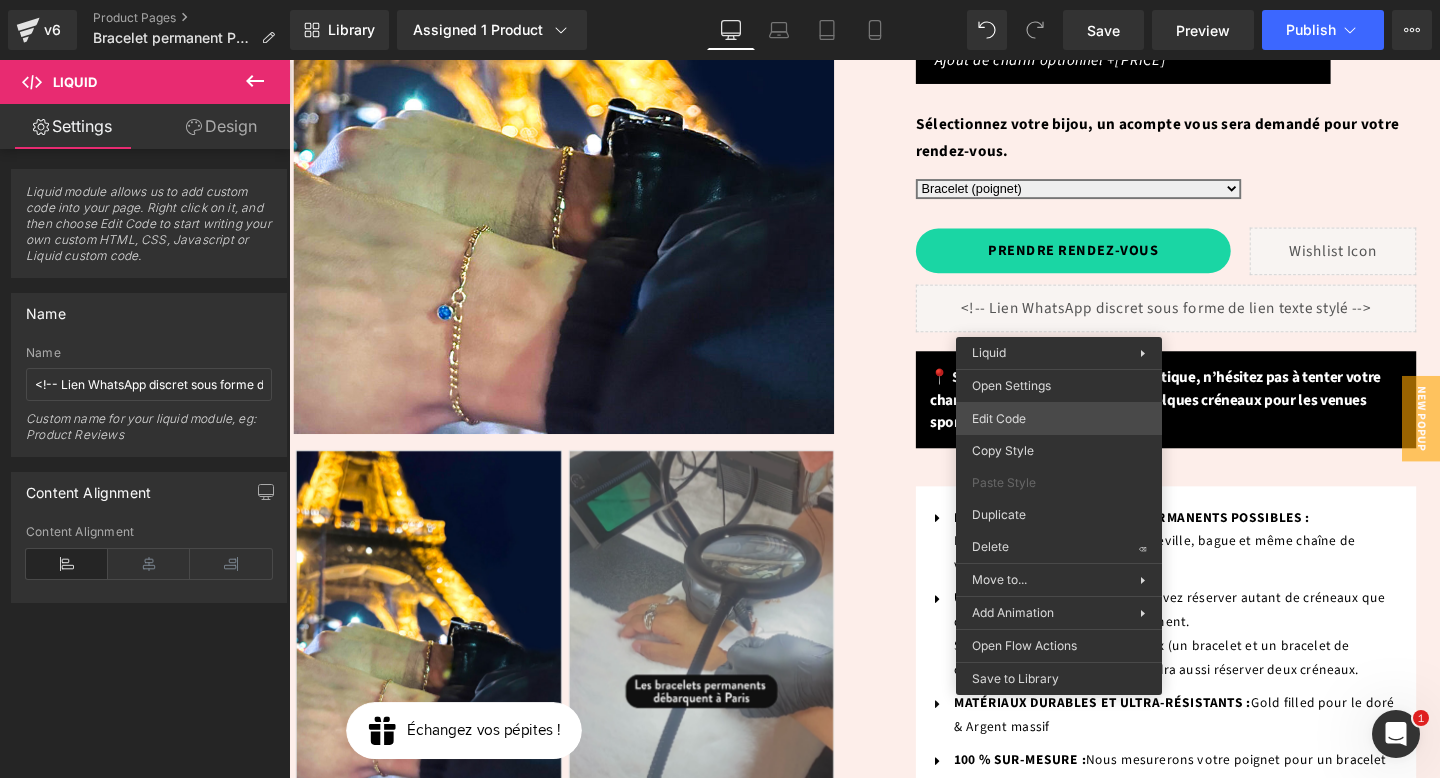 click on "Liquid  You are previewing how the   will restyle your page. You can not edit Elements in Preset Preview Mode.  v6 Product Pages Bracelet permanent Paris Library Assigned 1 Product  Product Preview
Bracelet permanent à Paris ✨ Manage assigned products Desktop Desktop Laptop Tablet Mobile Save Preview Publish Scheduled View Live Page View with current Template Save Template to Library Schedule Publish  Optimize  Publish Settings Shortcuts  Your page can’t be published   You've reached the maximum number of published pages on your plan  (22/999999).  You need to upgrade your plan or unpublish all your pages to get 1 publish slot.   Unpublish pages   Upgrade plan  Elements Global Style Base Row  rows, columns, layouts, div Heading  headings, titles, h1,h2,h3,h4,h5,h6 Text Block  texts, paragraphs, contents, blocks Image  images, photos, alts, uploads Icon  icons, symbols Button  button, call to action, cta Separator  separators, dividers, horizontal lines Liquid  Banner Parallax  Hero Banner" at bounding box center [720, 0] 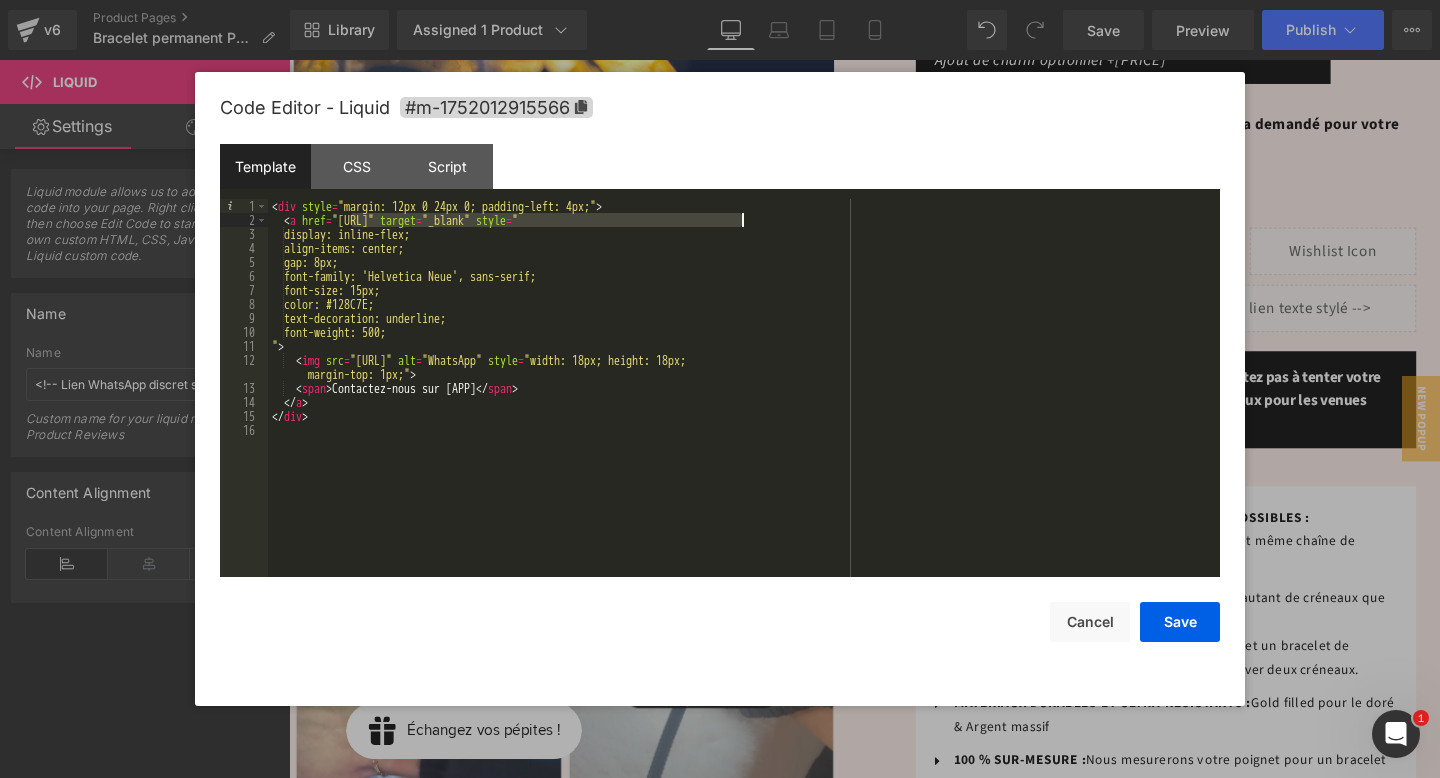 drag, startPoint x: 353, startPoint y: 219, endPoint x: 746, endPoint y: 216, distance: 393.01144 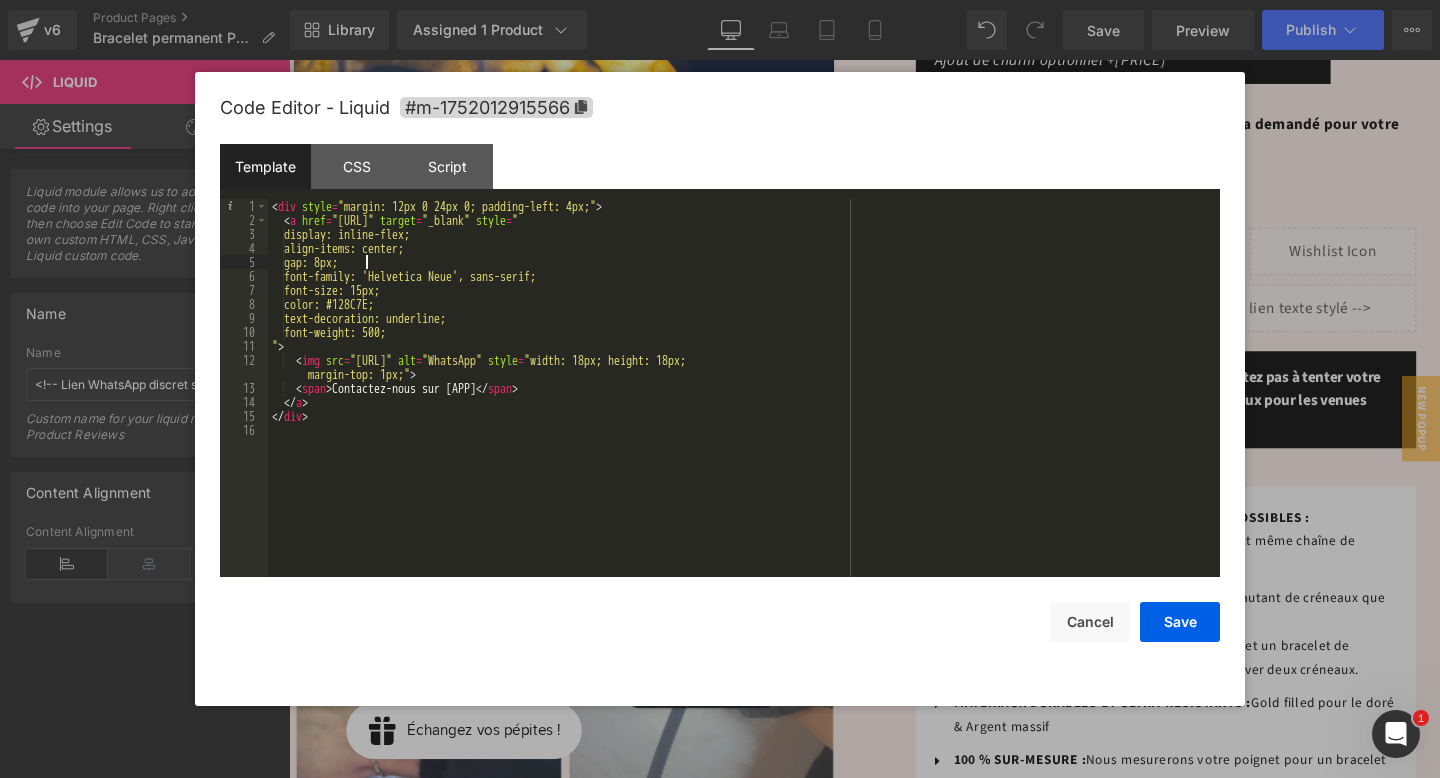 click on "< div   style = "margin: 12px 0 24px 0; padding-left: 4px;" >    < a   href = "https://wa.me/33762722017?text=Bonjour%2C%20je%20souhaite%20prendre%20rendez-vous..."   target = "_blank"   style = "      display: inline-flex;      align-items: center;      gap: 8px;      font-family: 'Helvetica Neue', sans-serif;      font-size: 15px;      color: #128C7E;      text-decoration: underline;      font-weight: 500;   " >       < img   src = "https://upload.wikimedia.org/wikipedia/commons/6/6b/WhatsApp.svg"   alt = "WhatsApp"   style = "width: 18px; height: 18px;         margin-top: 1px;" >       < span > Contactez-nous sur WhatsApp </ span >    </ a > </ div >" at bounding box center [744, 402] 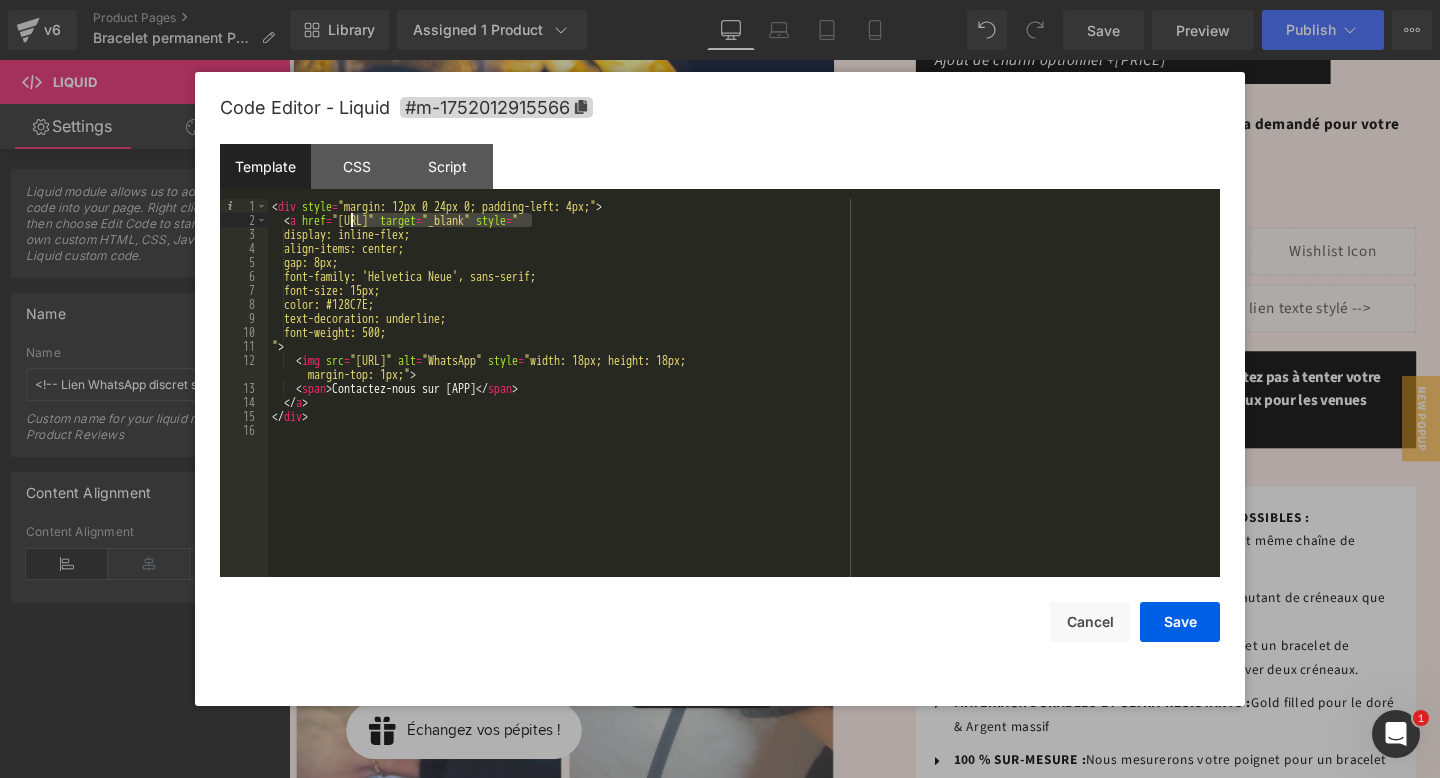 drag, startPoint x: 534, startPoint y: 220, endPoint x: 350, endPoint y: 223, distance: 184.02446 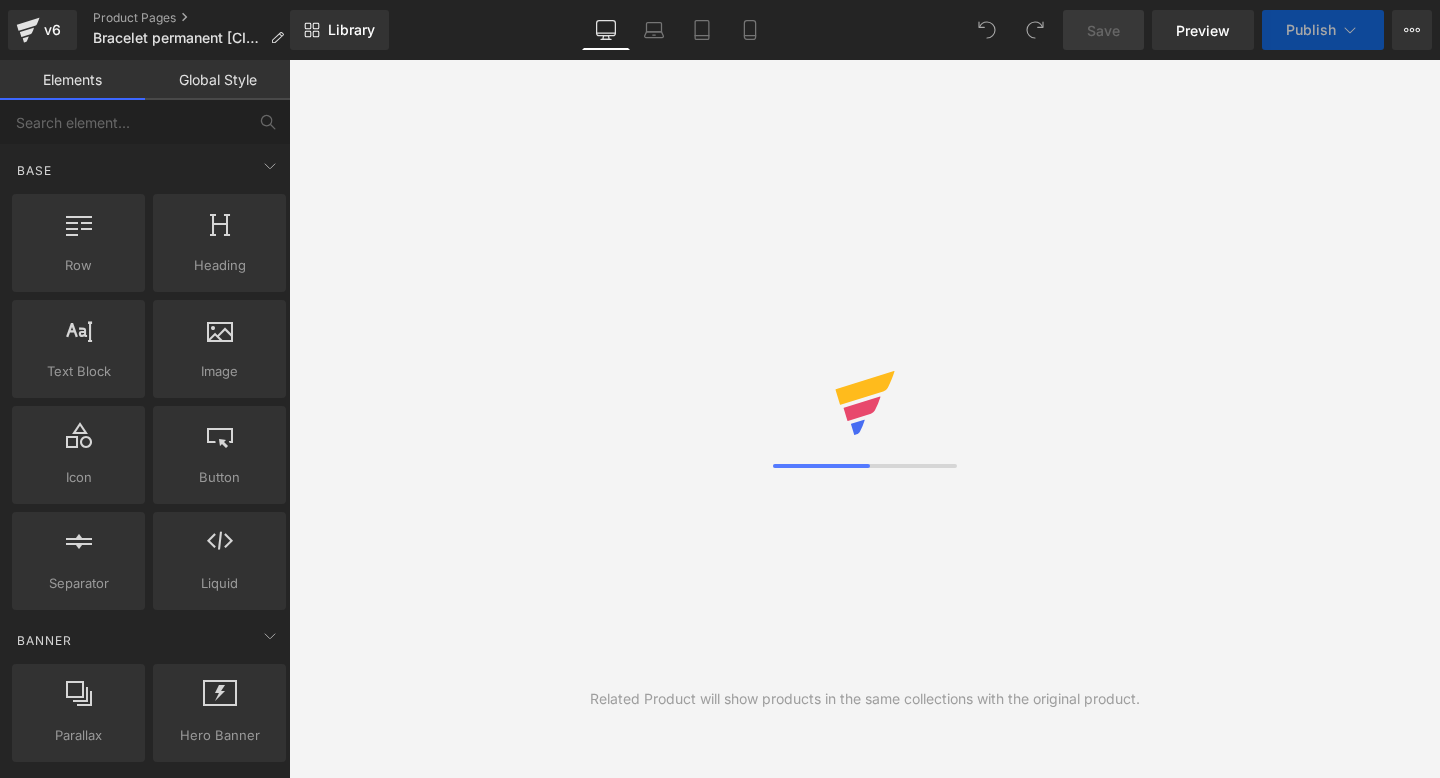 scroll, scrollTop: 0, scrollLeft: 0, axis: both 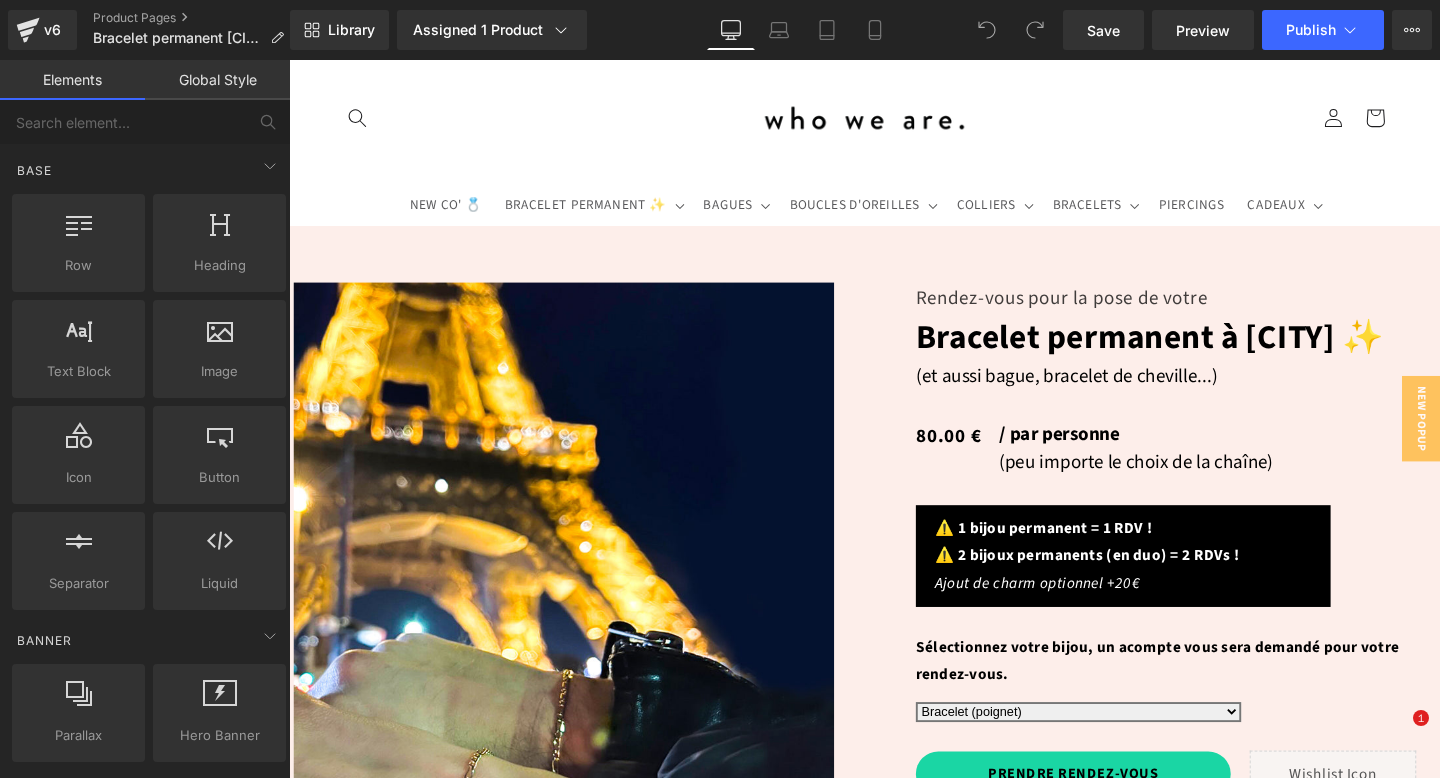 click on "Liquid" at bounding box center [1211, 871] 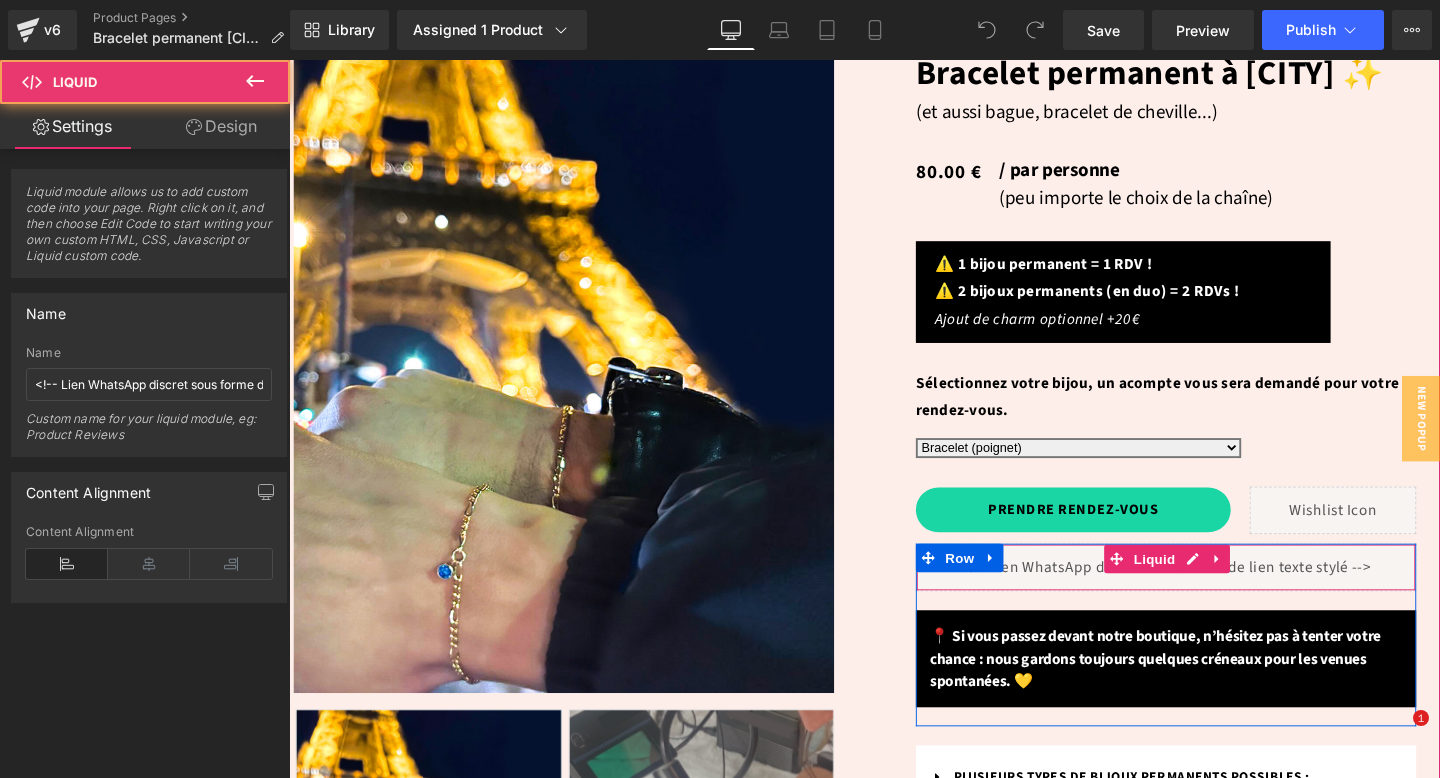 click on "Liquid" at bounding box center (1211, 593) 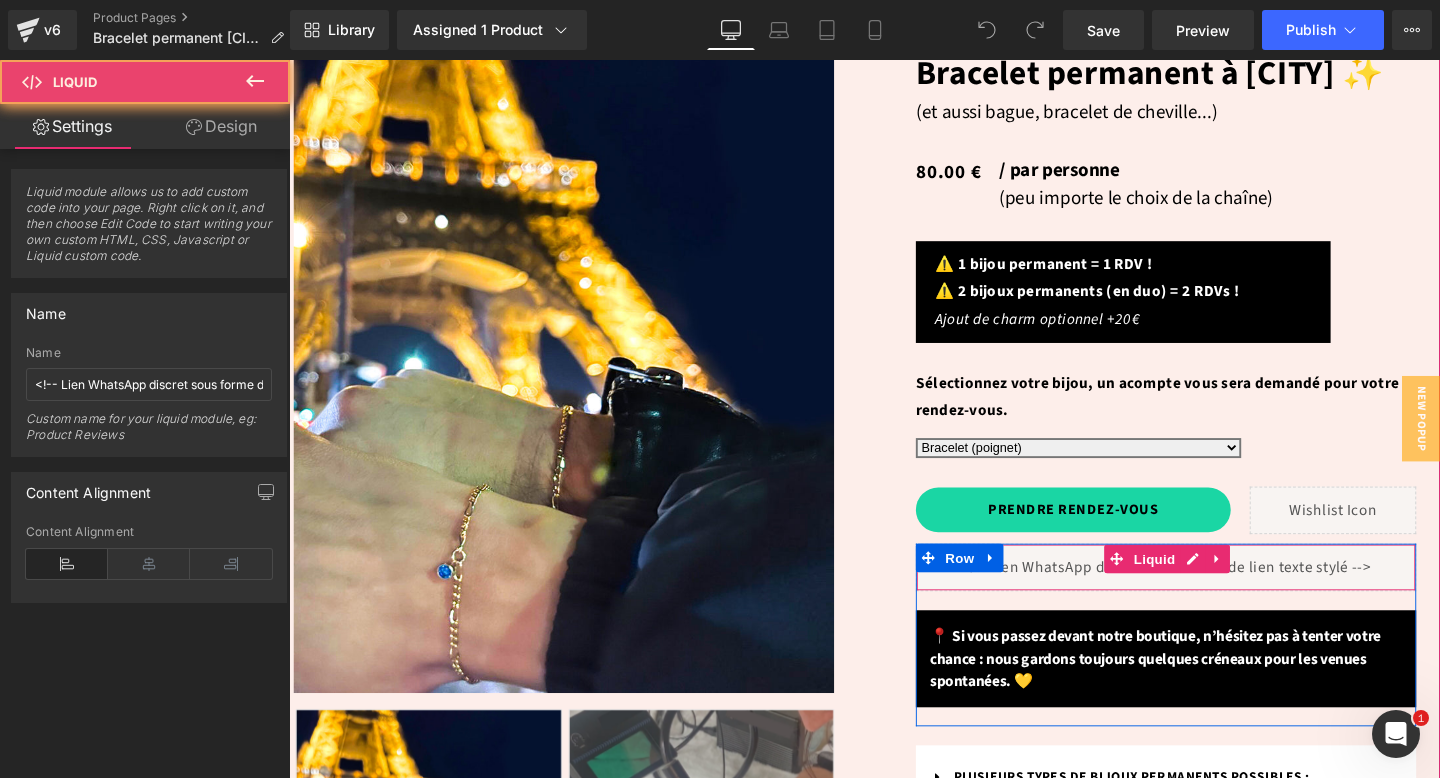scroll, scrollTop: 0, scrollLeft: 0, axis: both 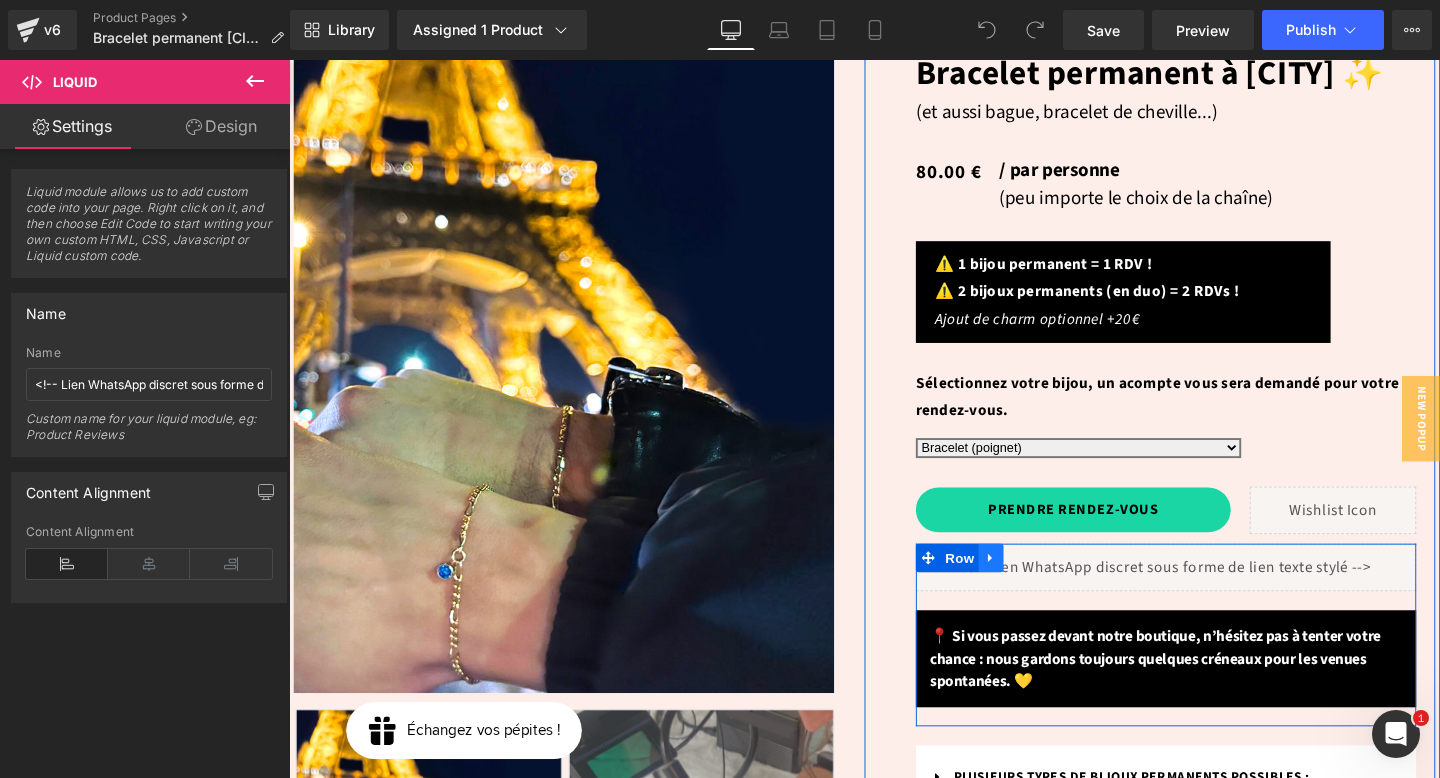 click 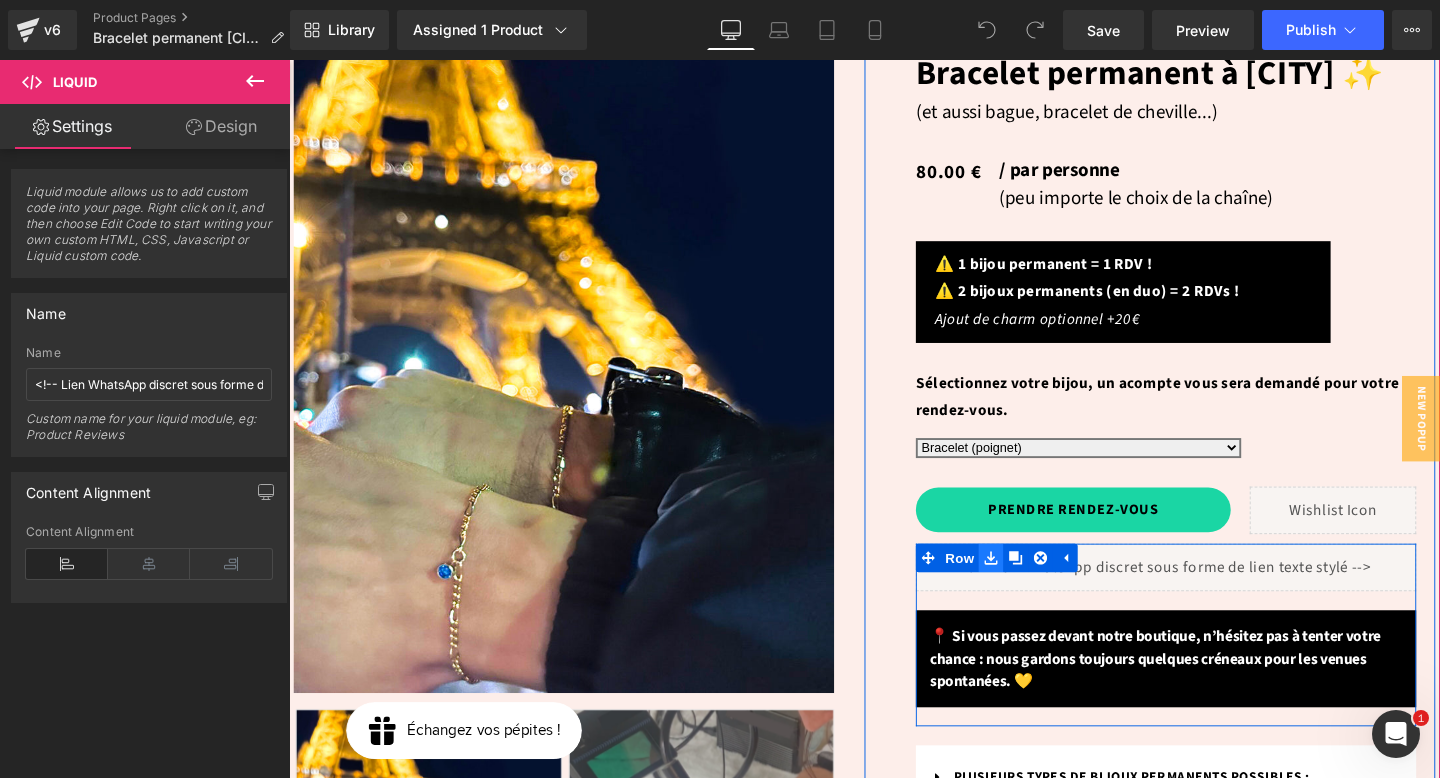 click 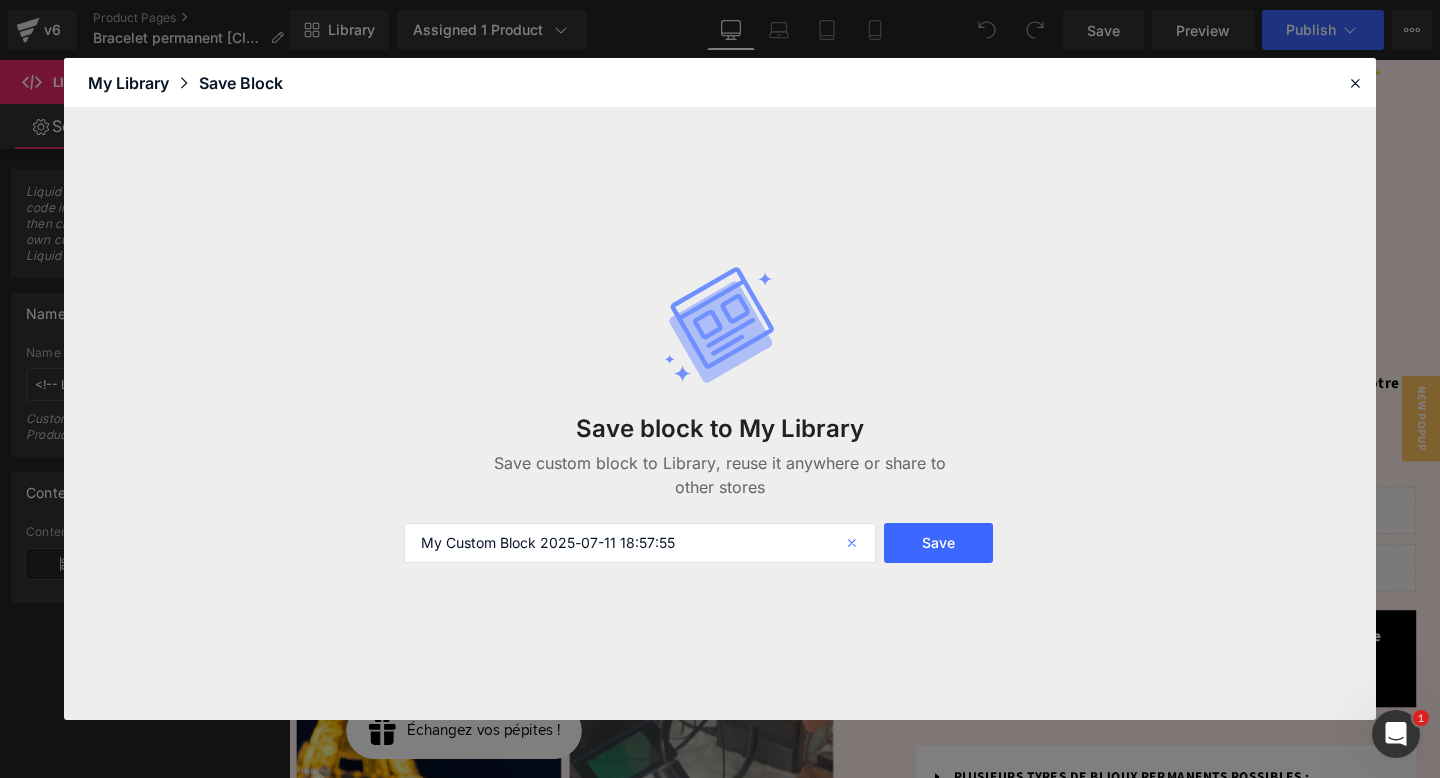 click at bounding box center [854, 543] 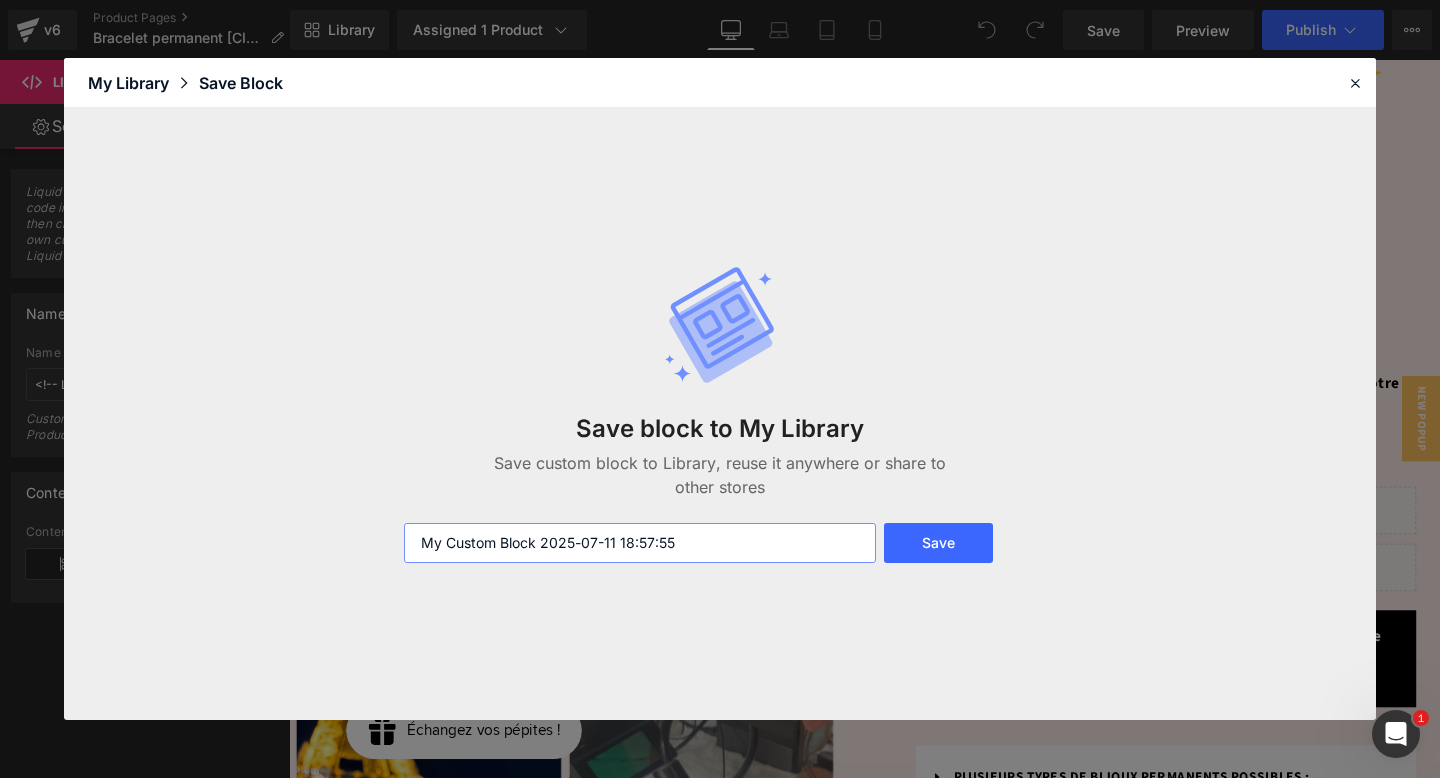 click on "My Custom Block 2025-07-11 18:57:55" at bounding box center (640, 543) 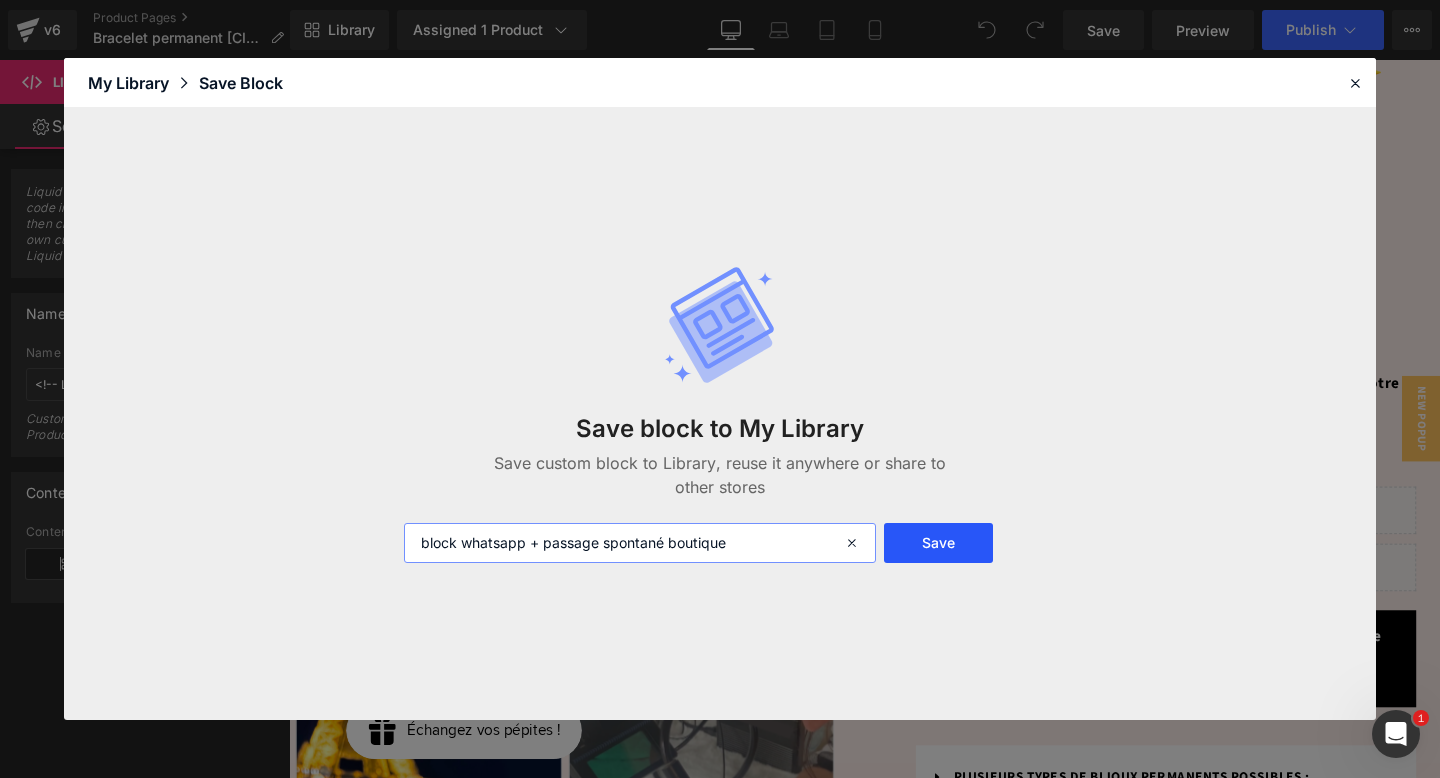 type on "block whatsapp + passage spontané boutique" 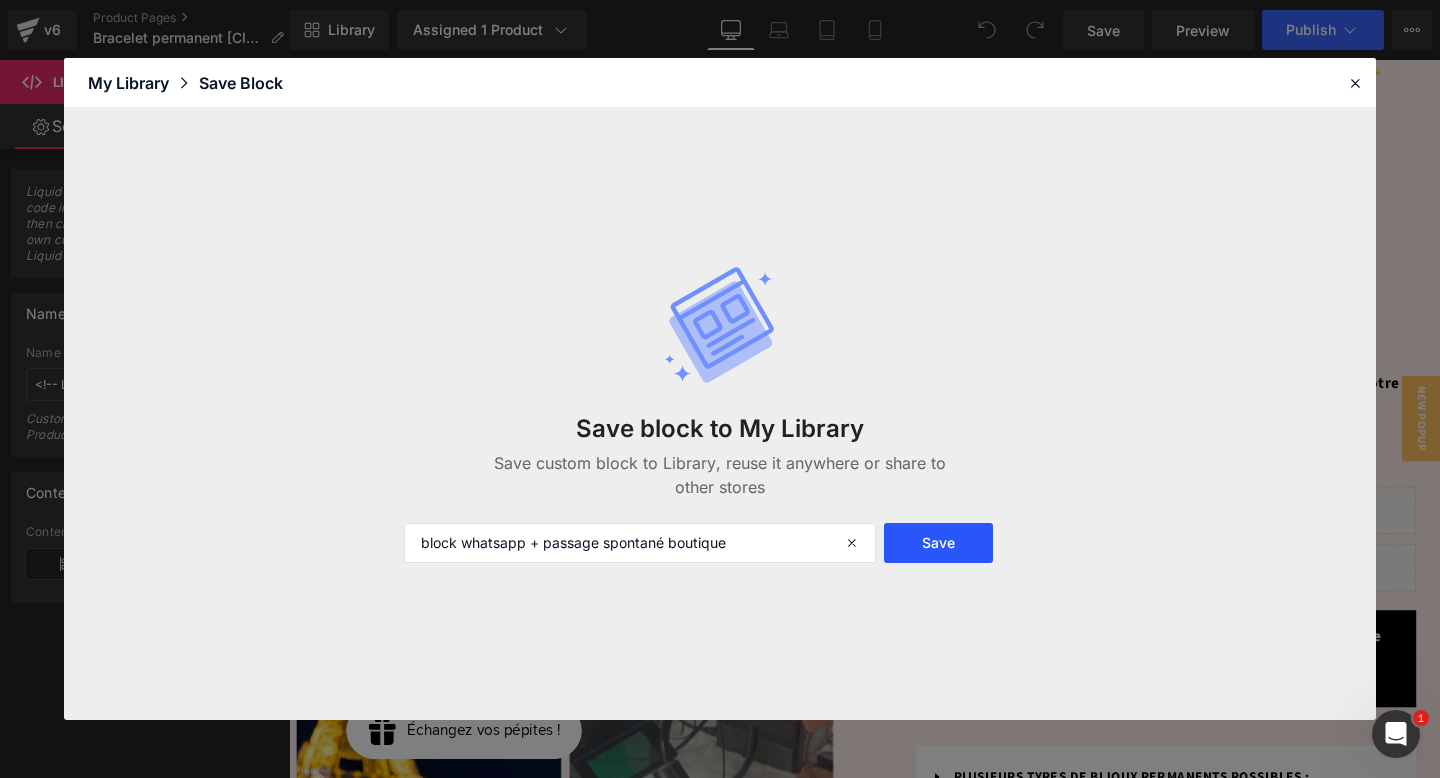 click on "Save" at bounding box center (938, 543) 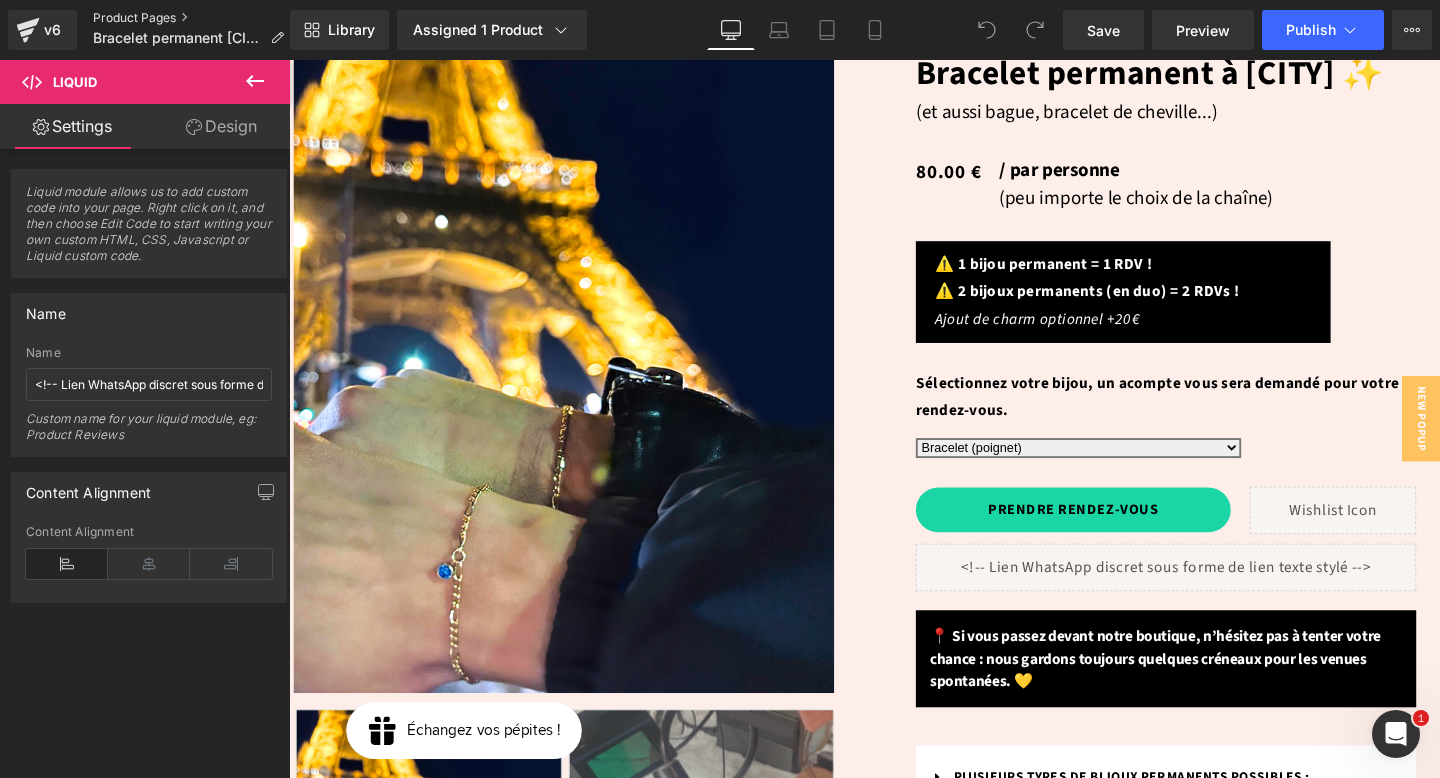 click on "Product Pages" at bounding box center (196, 18) 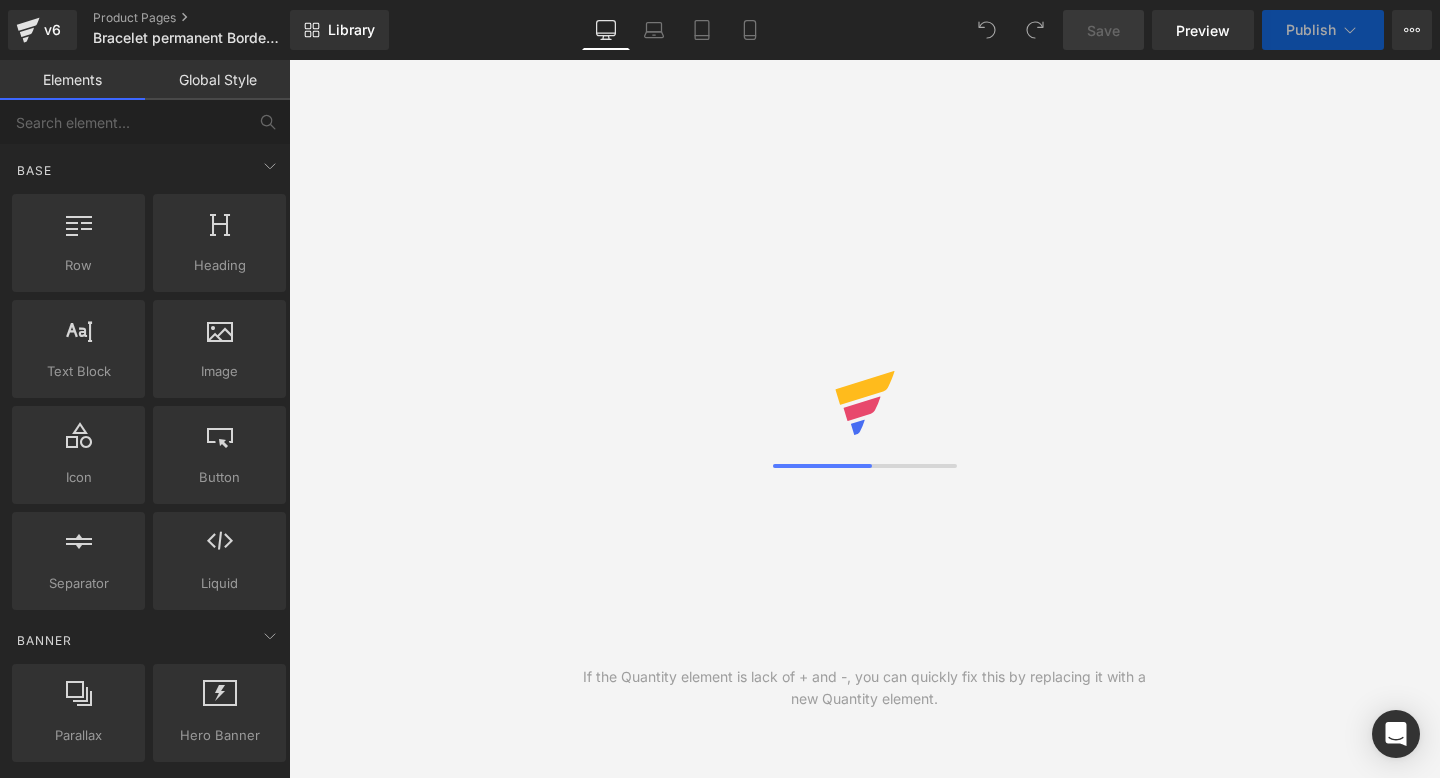 scroll, scrollTop: 0, scrollLeft: 0, axis: both 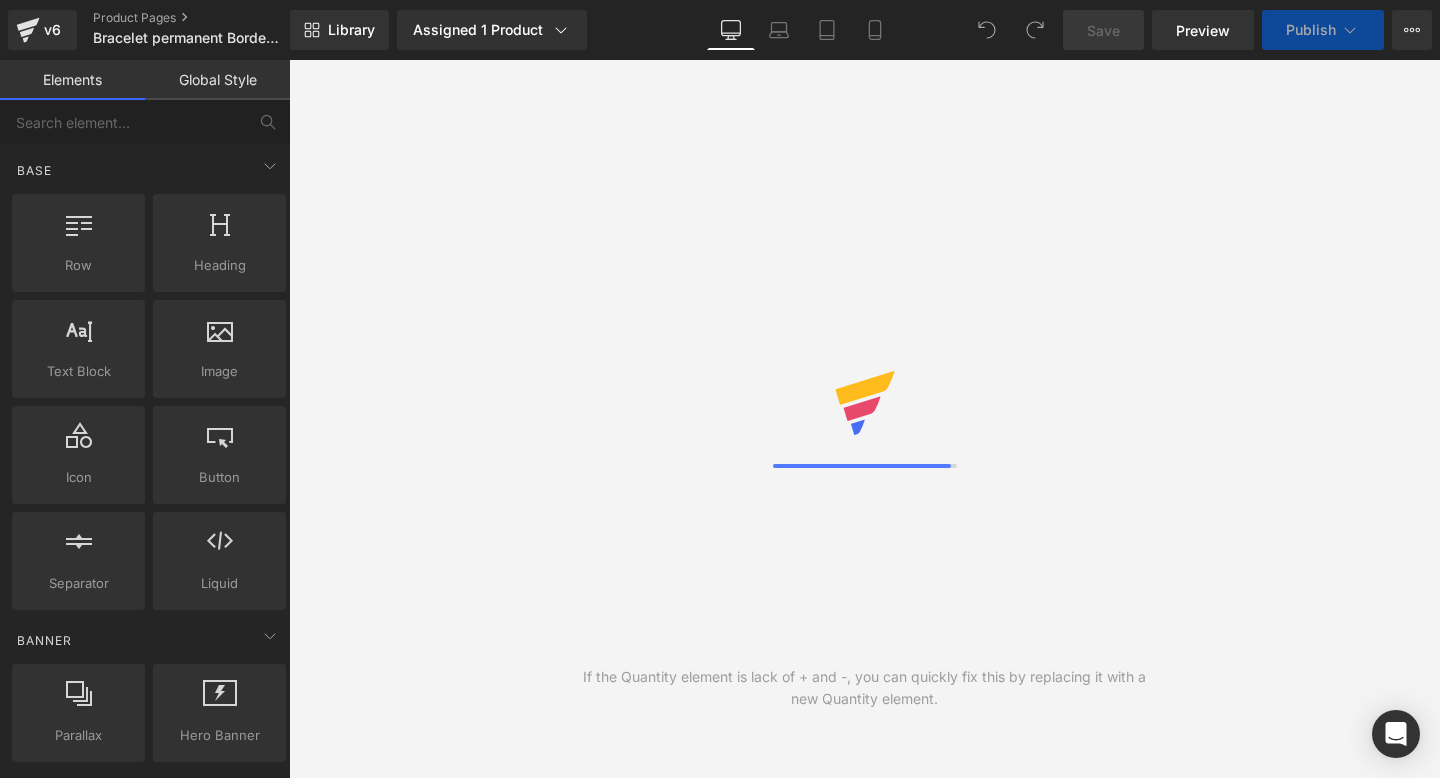 click at bounding box center (864, 419) 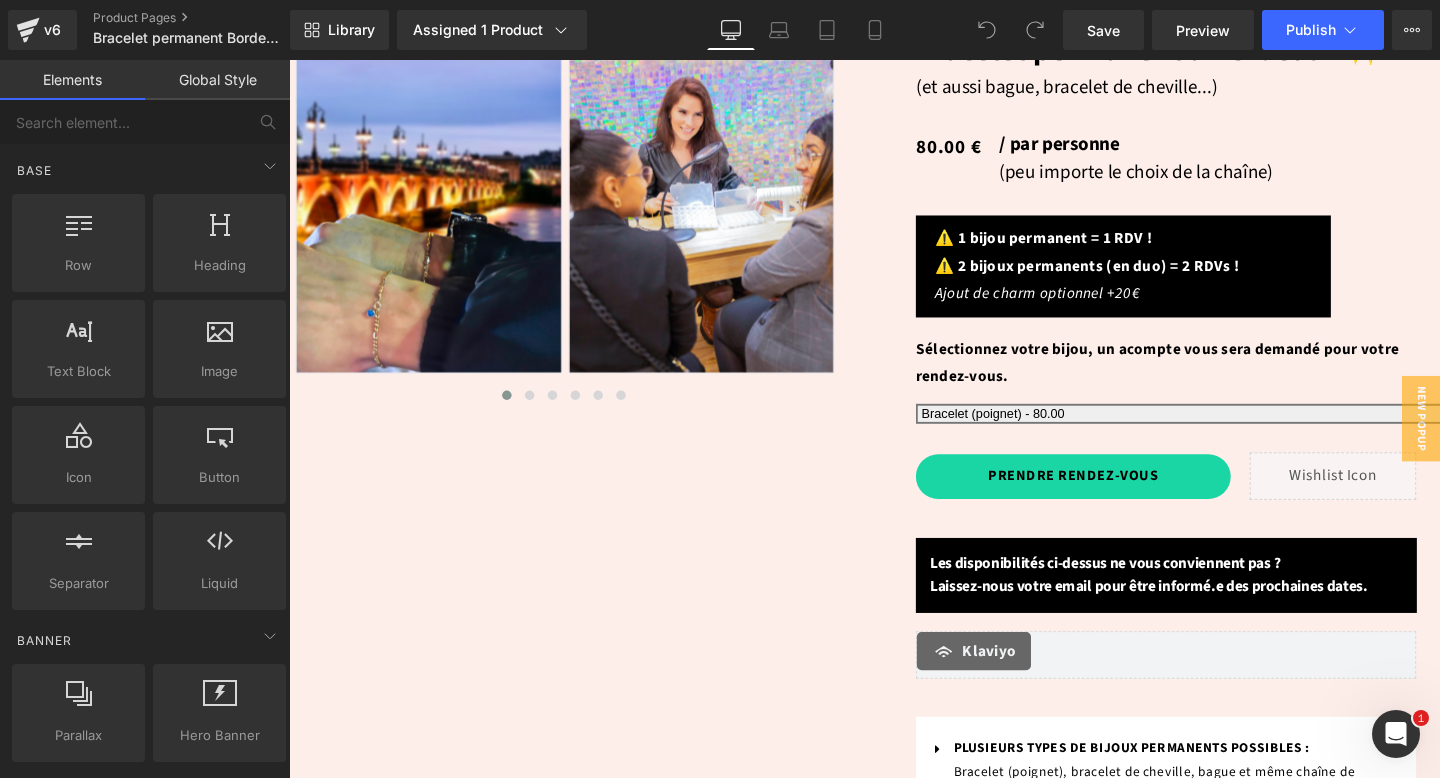 scroll, scrollTop: 0, scrollLeft: 0, axis: both 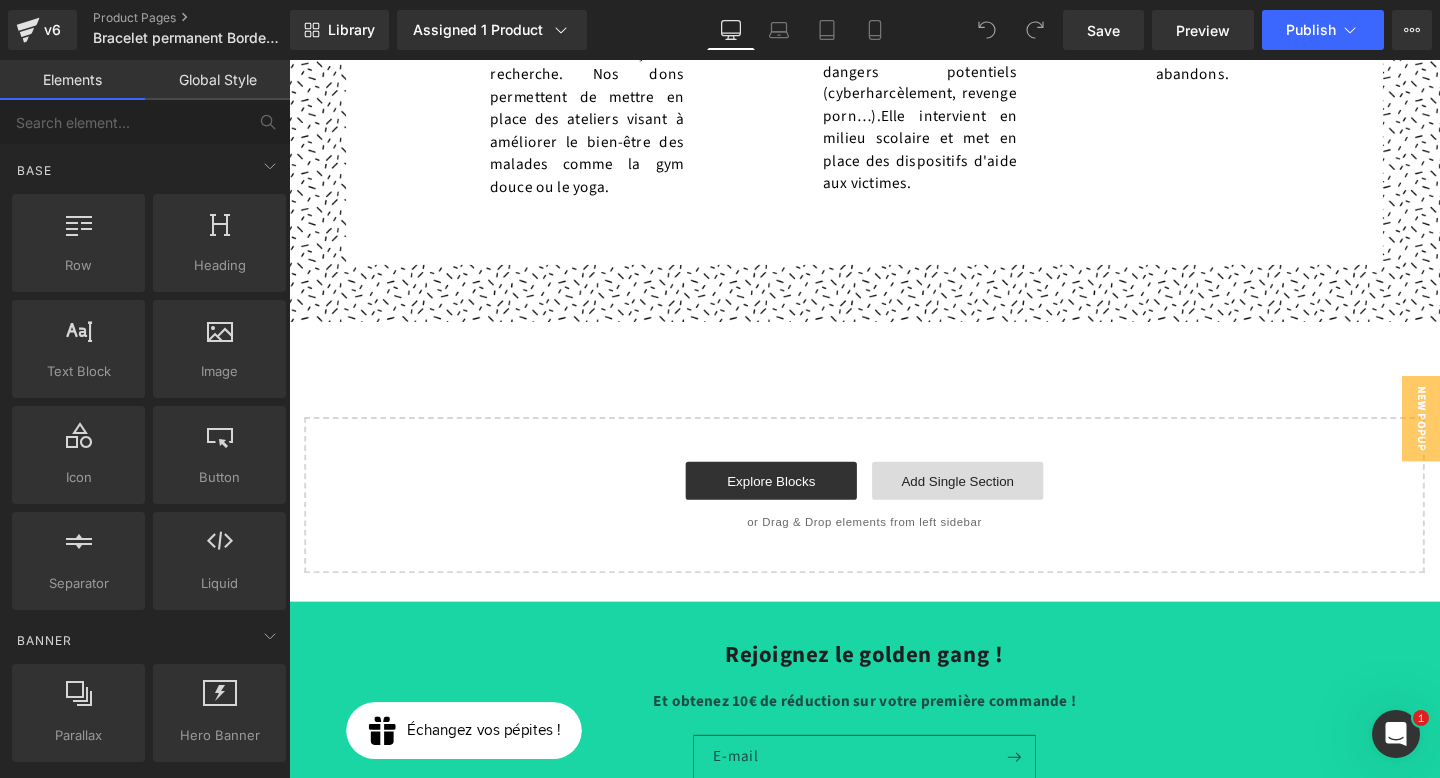 click on "Add Single Section" at bounding box center [992, 502] 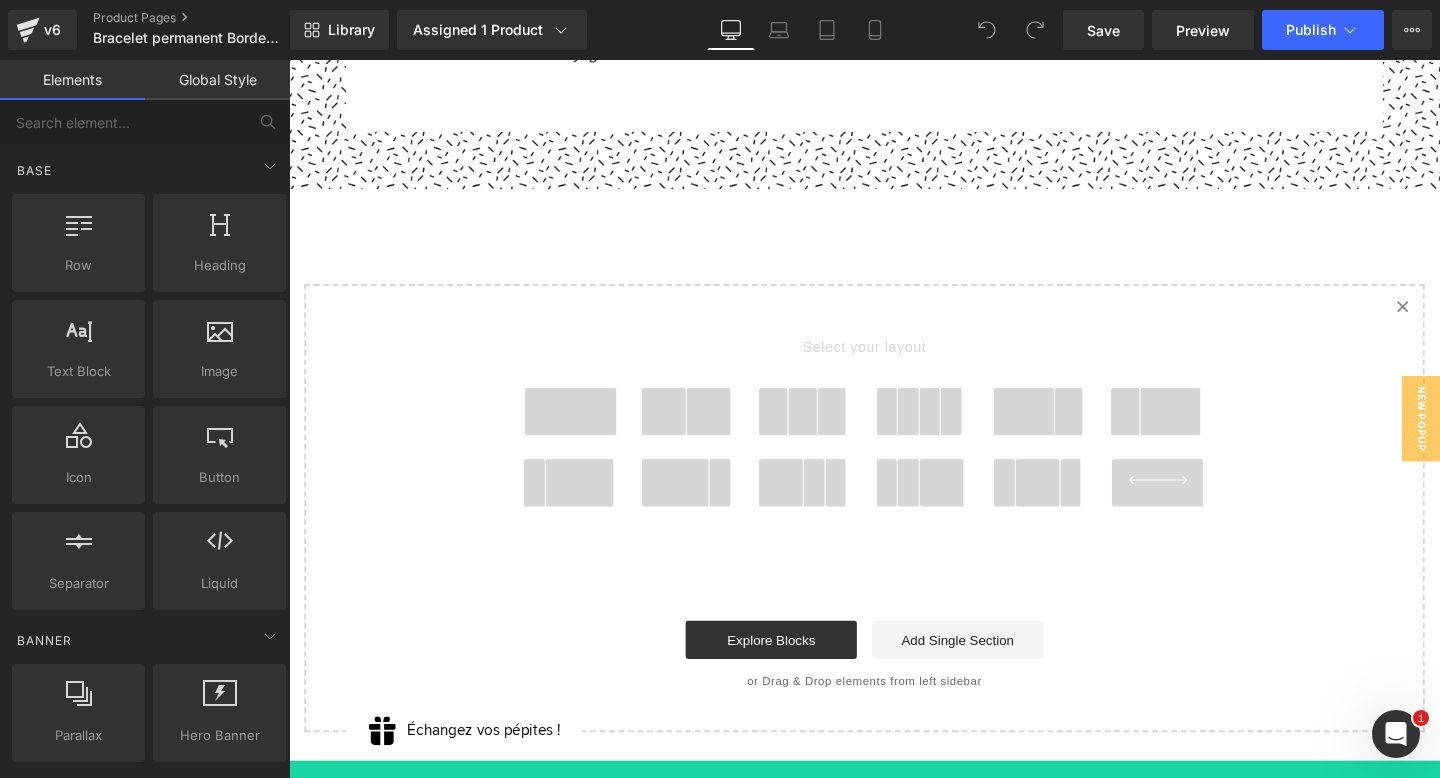scroll, scrollTop: 7820, scrollLeft: 0, axis: vertical 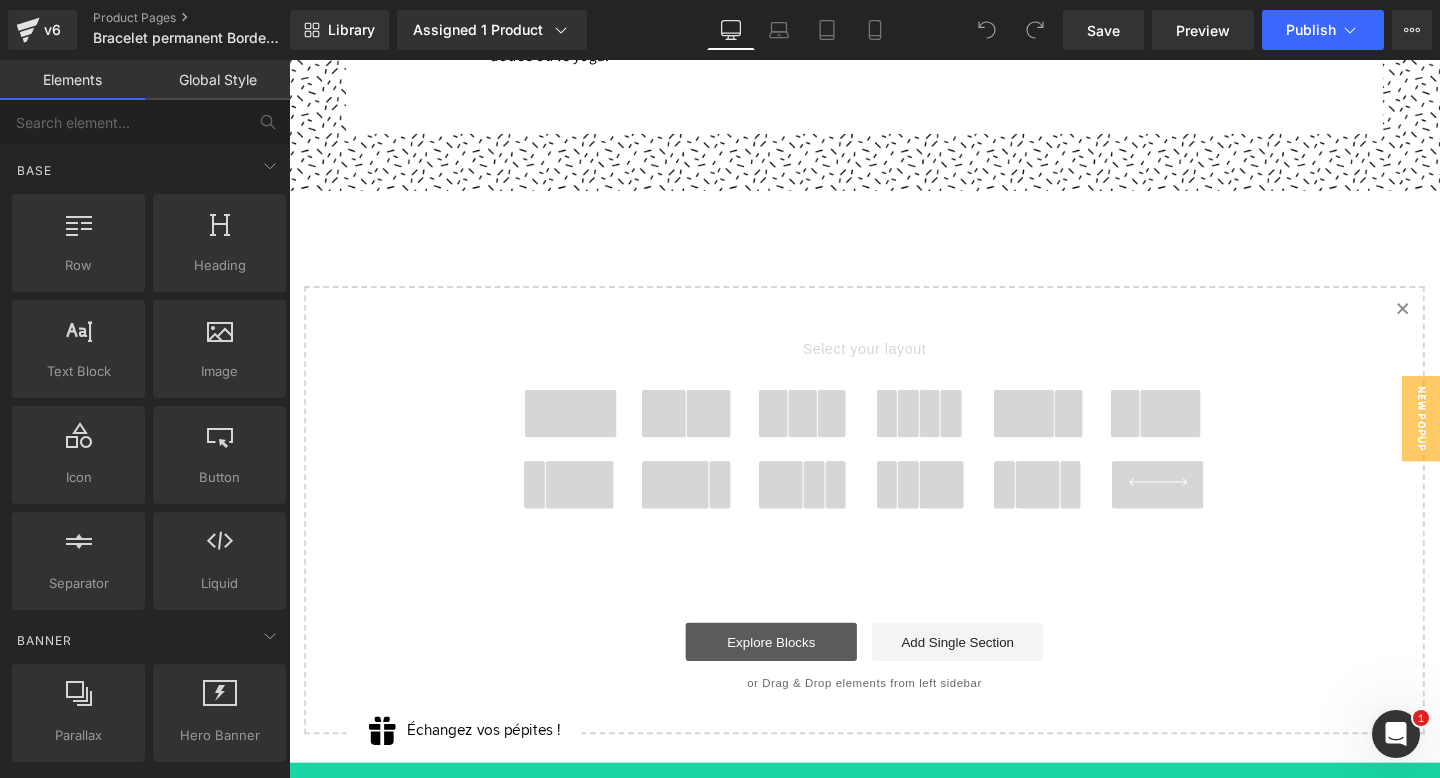 click on "Explore Blocks" at bounding box center [796, 672] 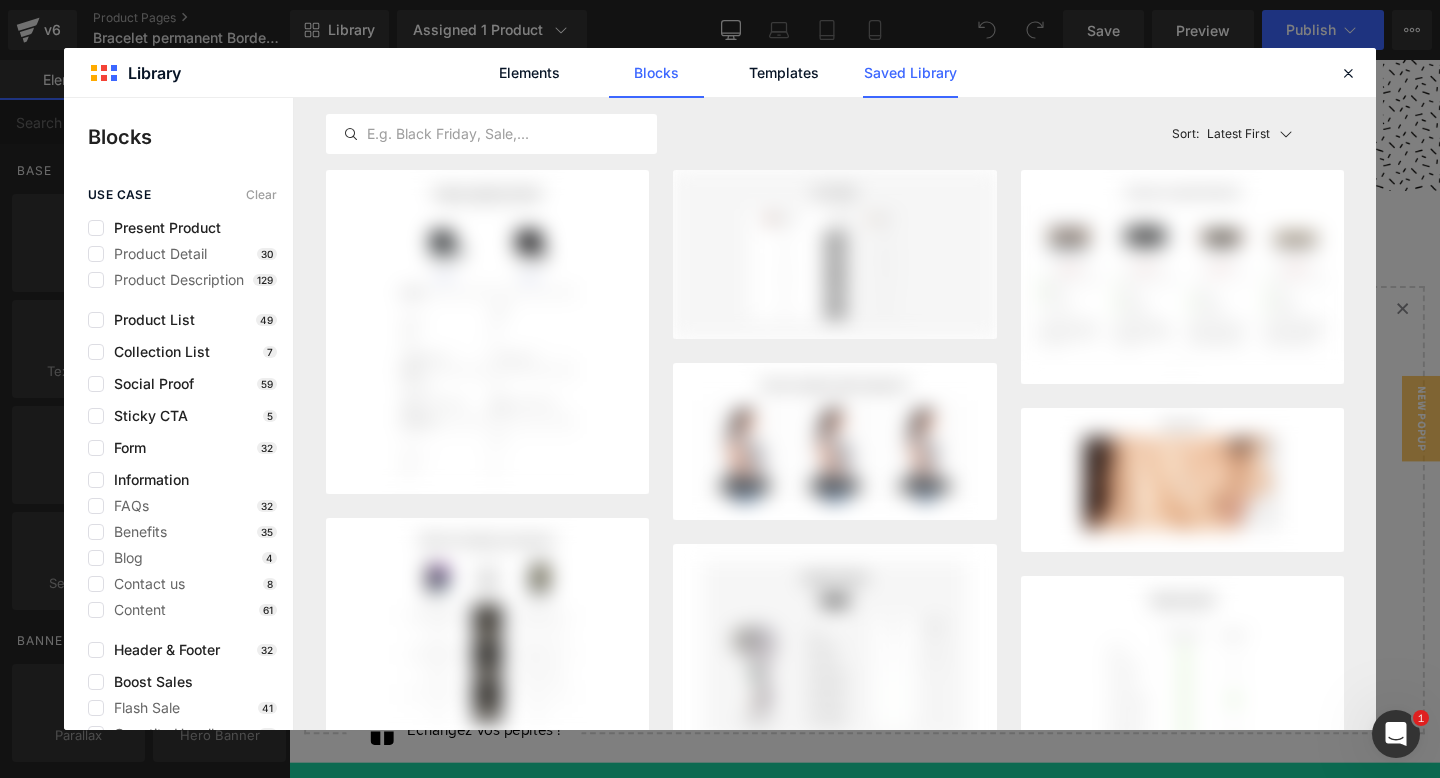 click on "Saved Library" 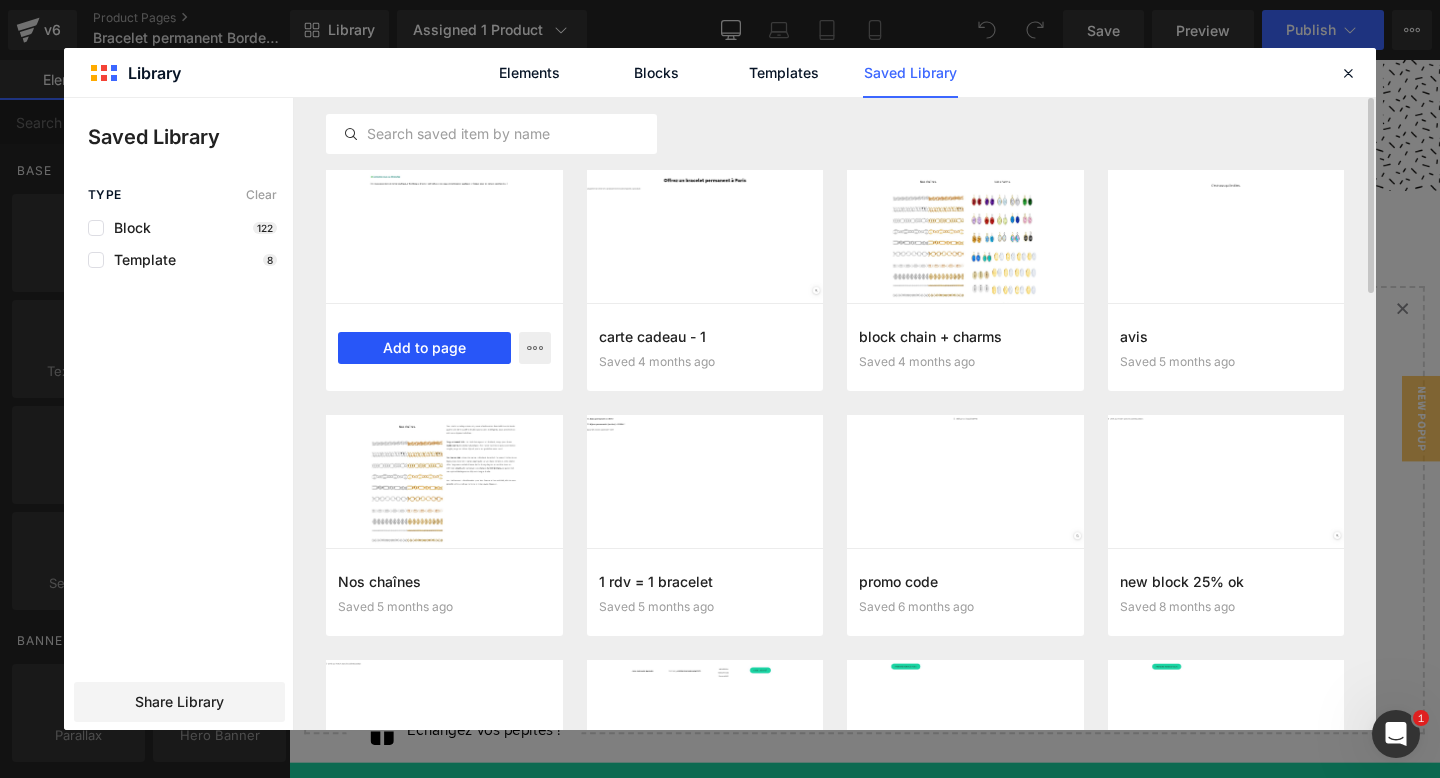 click on "Add to page" at bounding box center [424, 348] 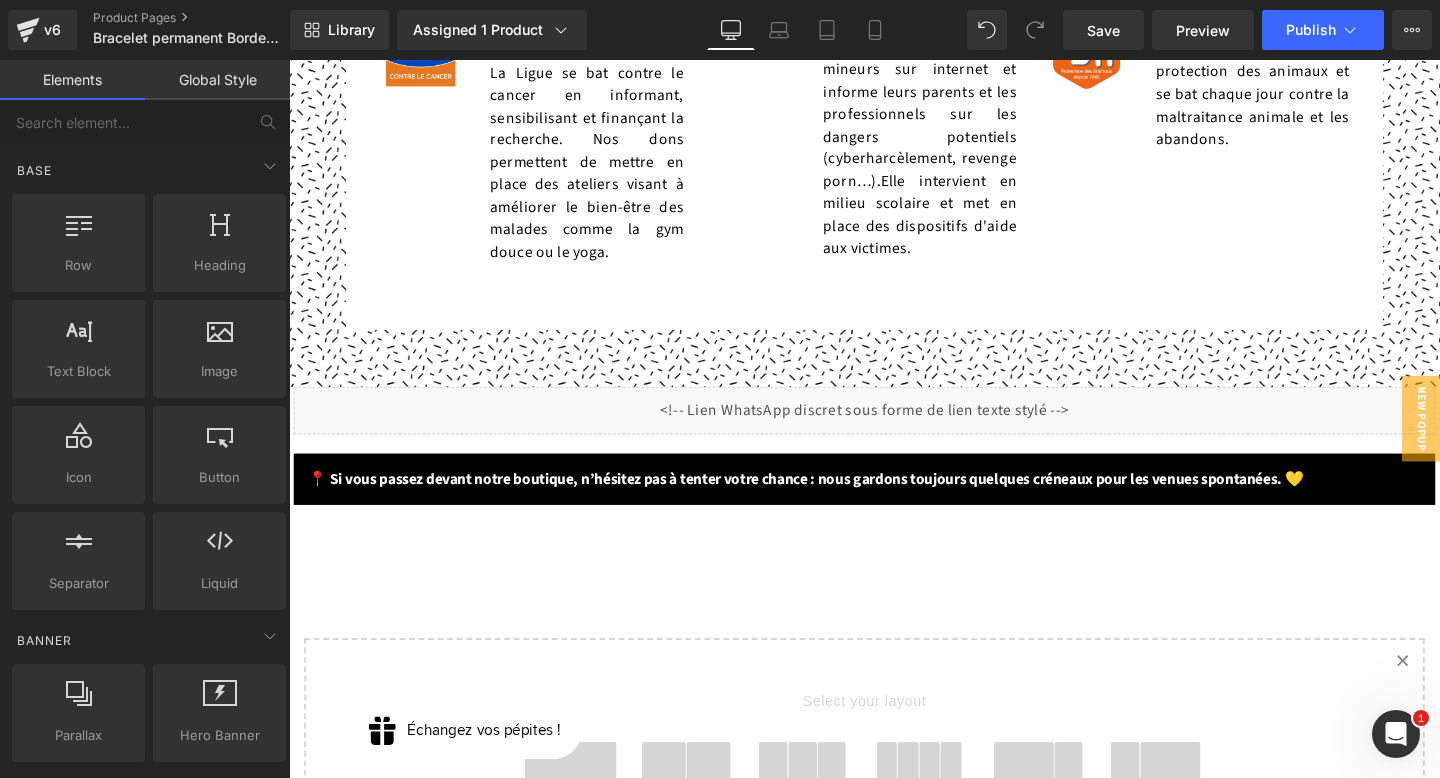 scroll, scrollTop: 7575, scrollLeft: 0, axis: vertical 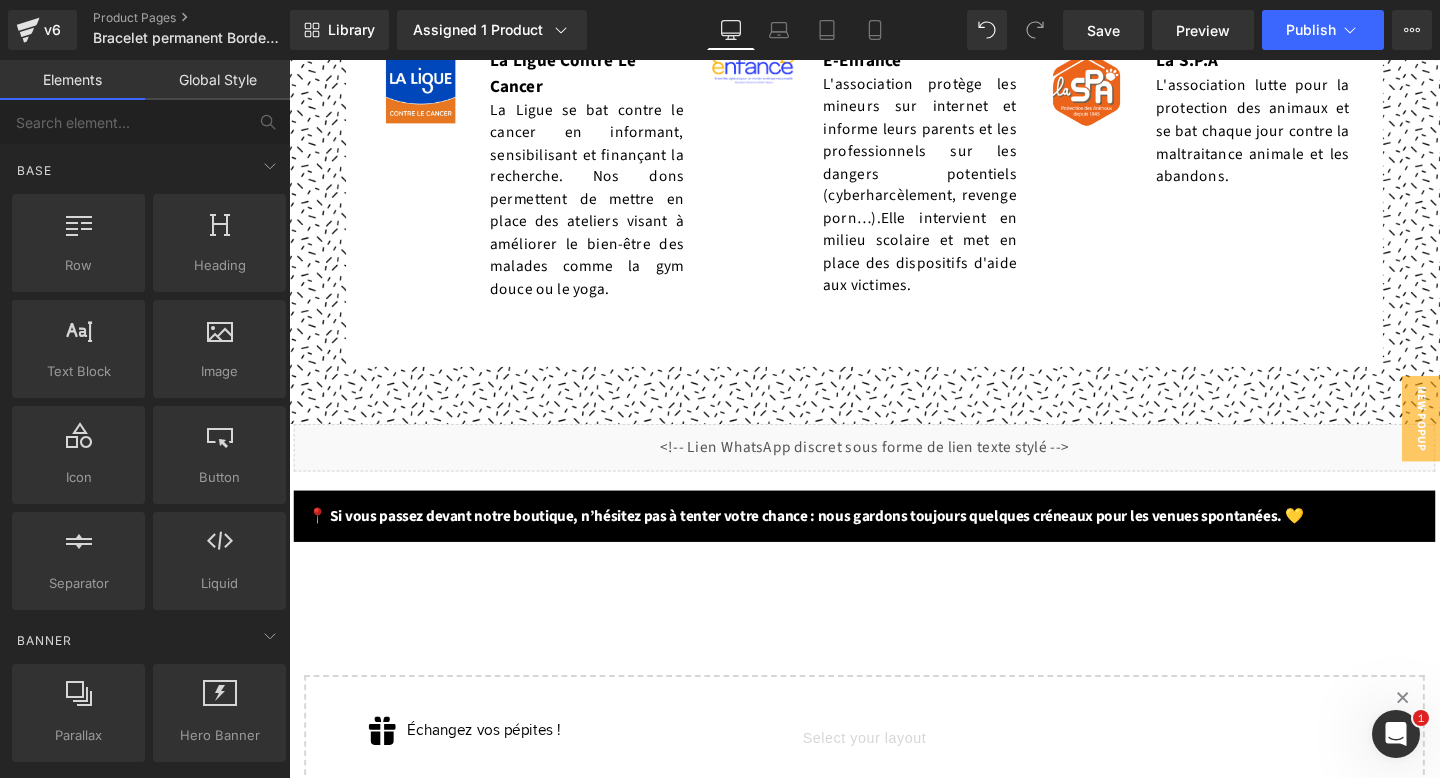 click on "📍 Si vous passez devant notre boutique, n’hésitez pas à tenter votre chance : nous gardons toujours quelques créneaux pour les venues spontanées. 💛" at bounding box center [832, 540] 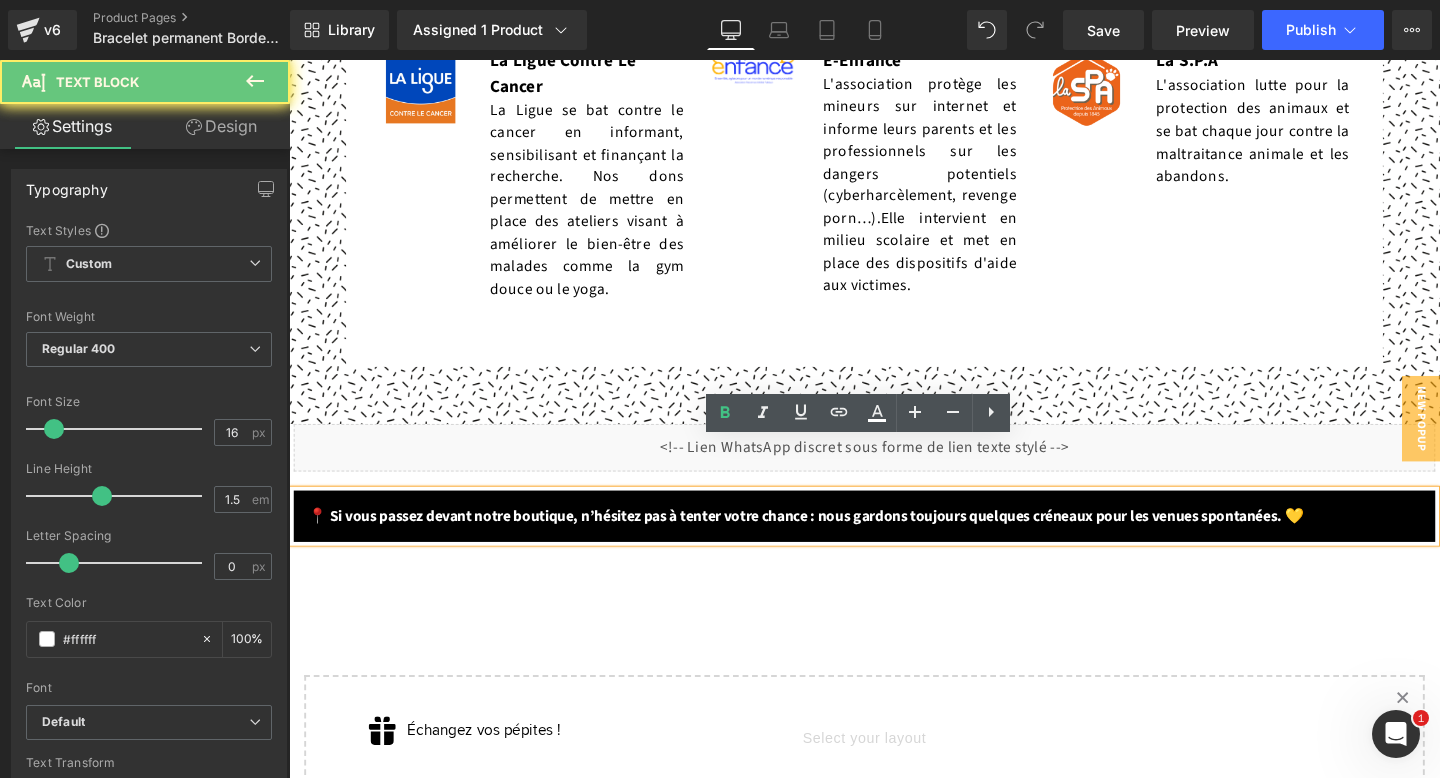 click on "📍 Si vous passez devant notre boutique, n’hésitez pas à tenter votre chance : nous gardons toujours quelques créneaux pour les venues spontanées. 💛" at bounding box center [832, 540] 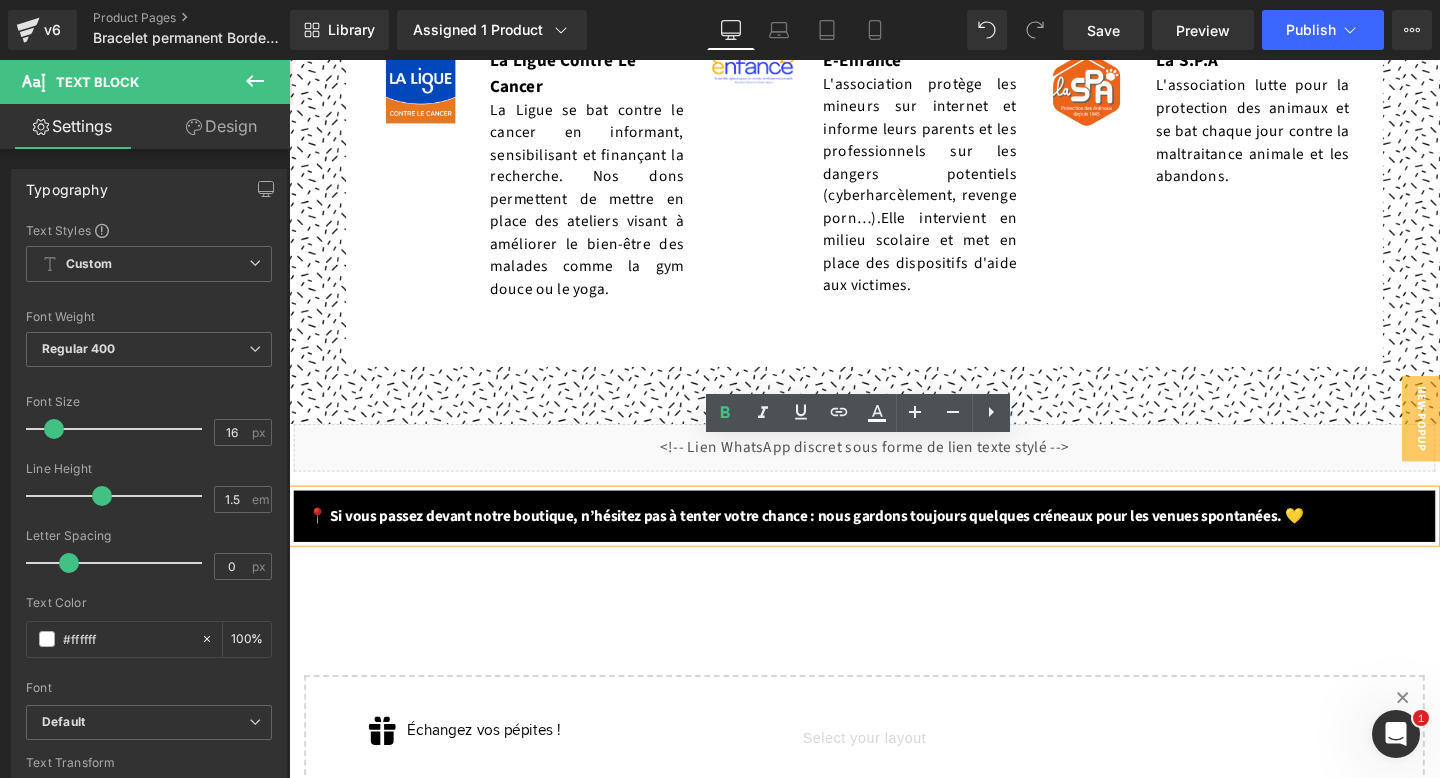 click on "Économisez
8000
%
(P) Image" at bounding box center (894, -3082) 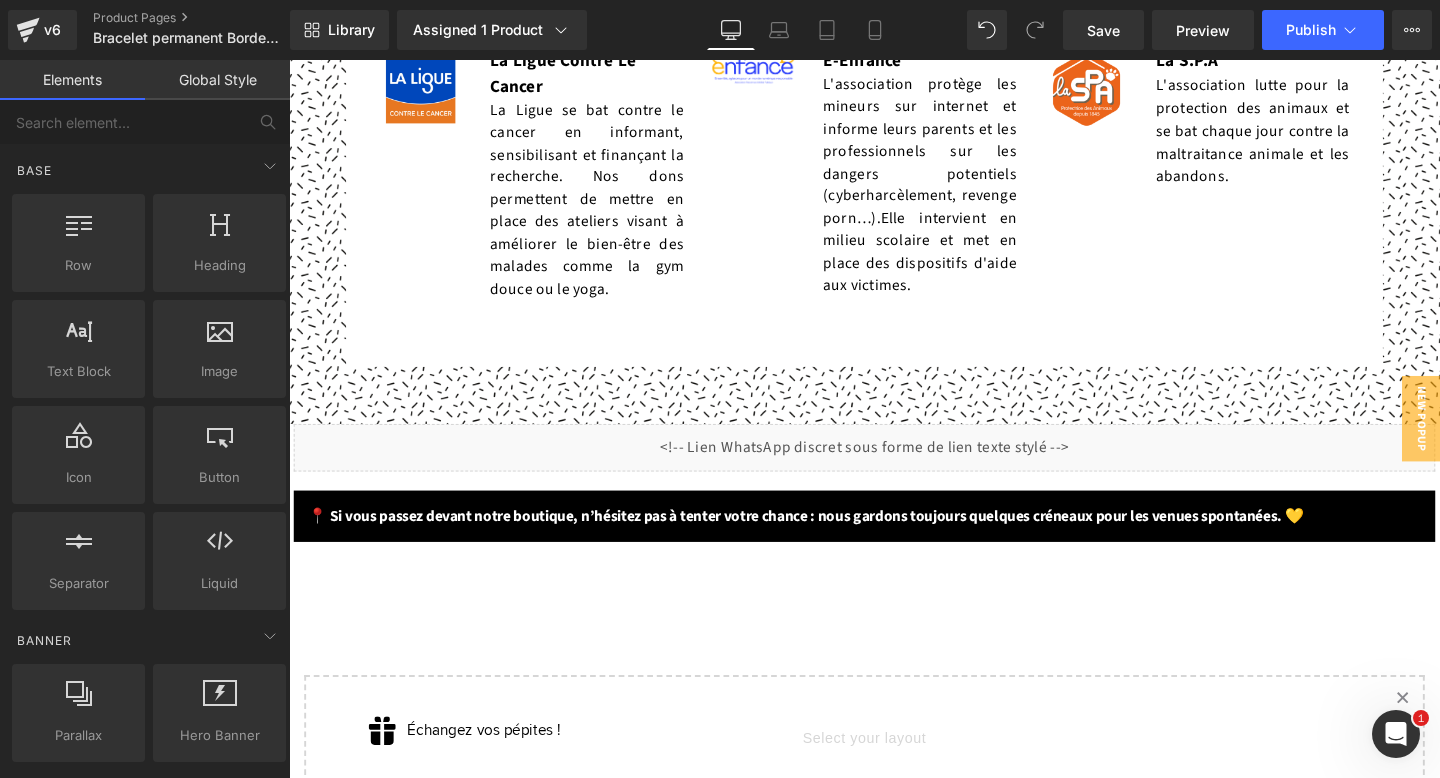 scroll, scrollTop: 7512, scrollLeft: 0, axis: vertical 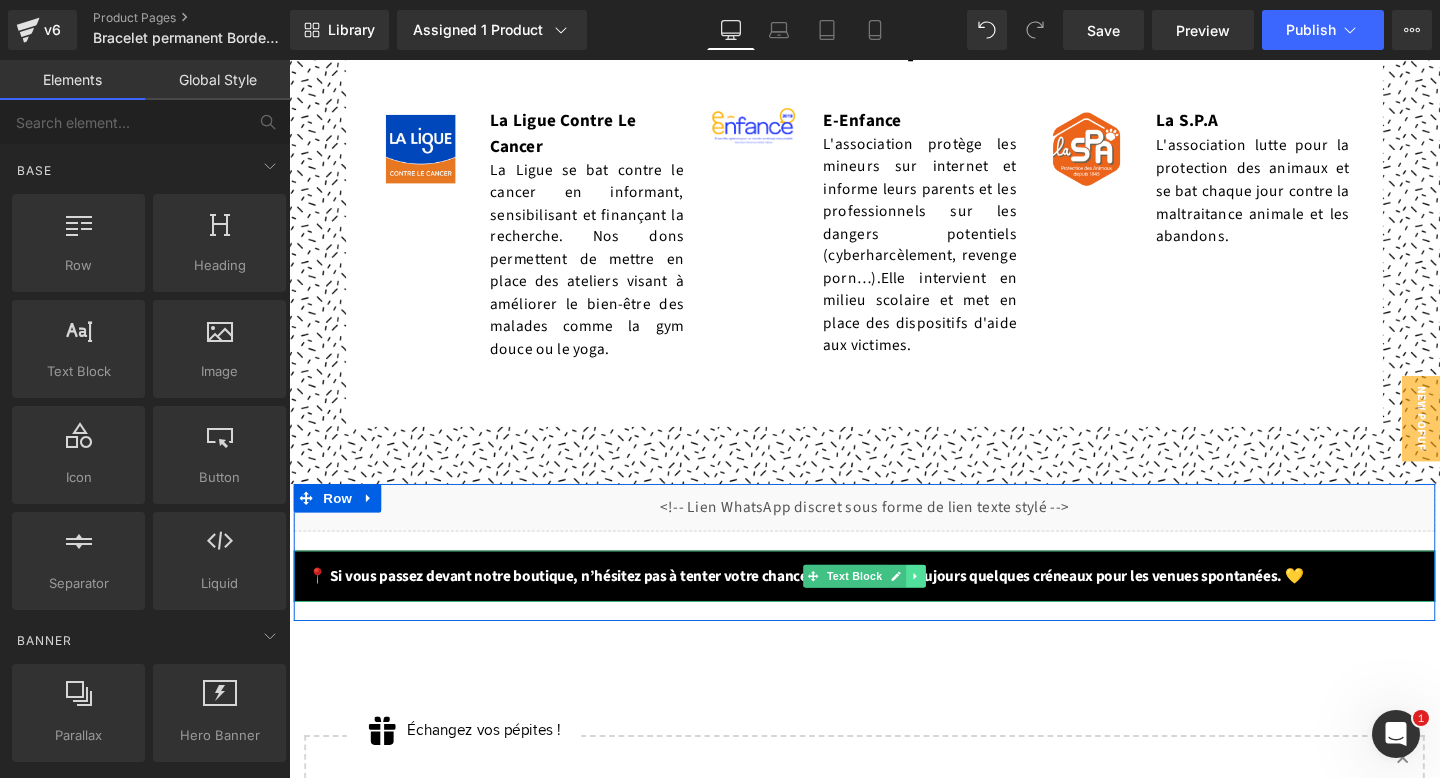click 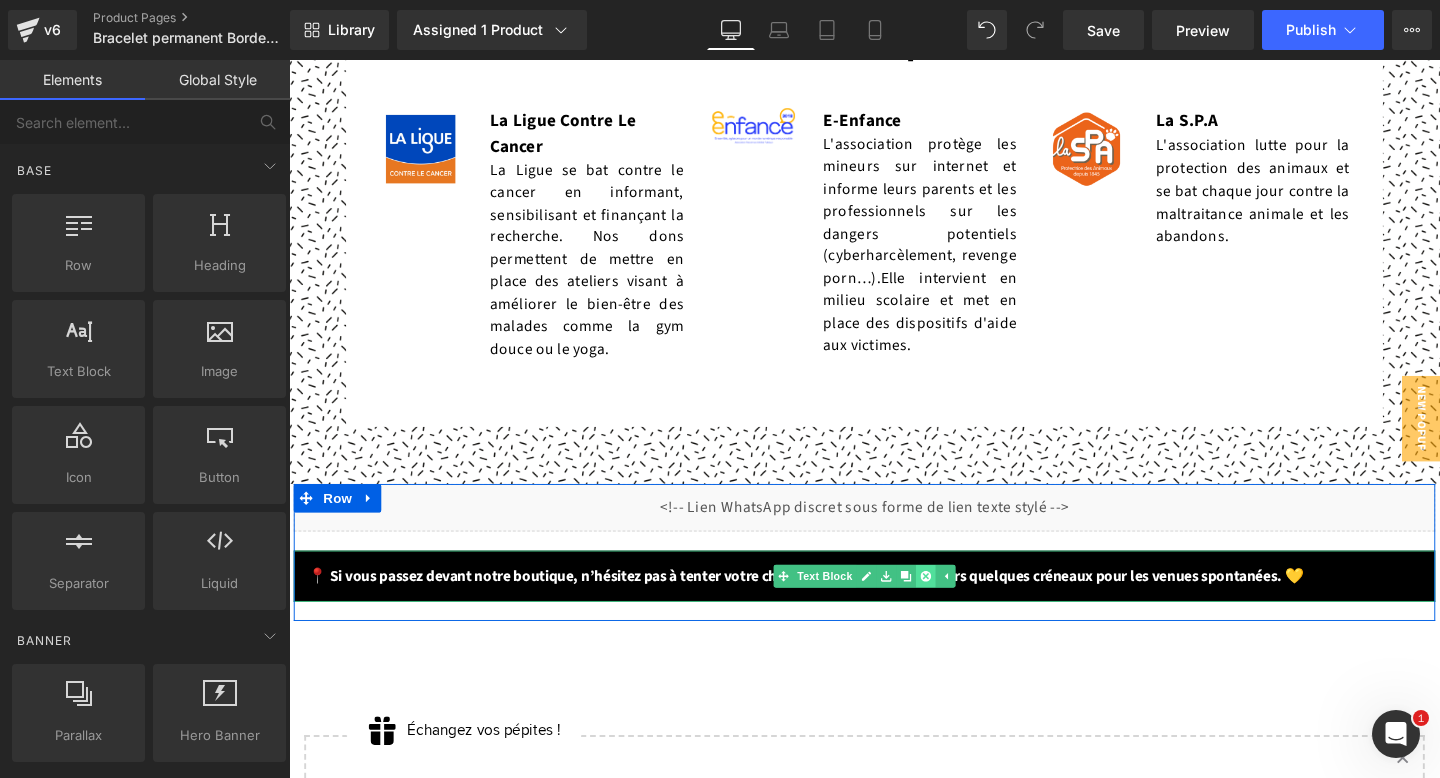 click at bounding box center [958, 603] 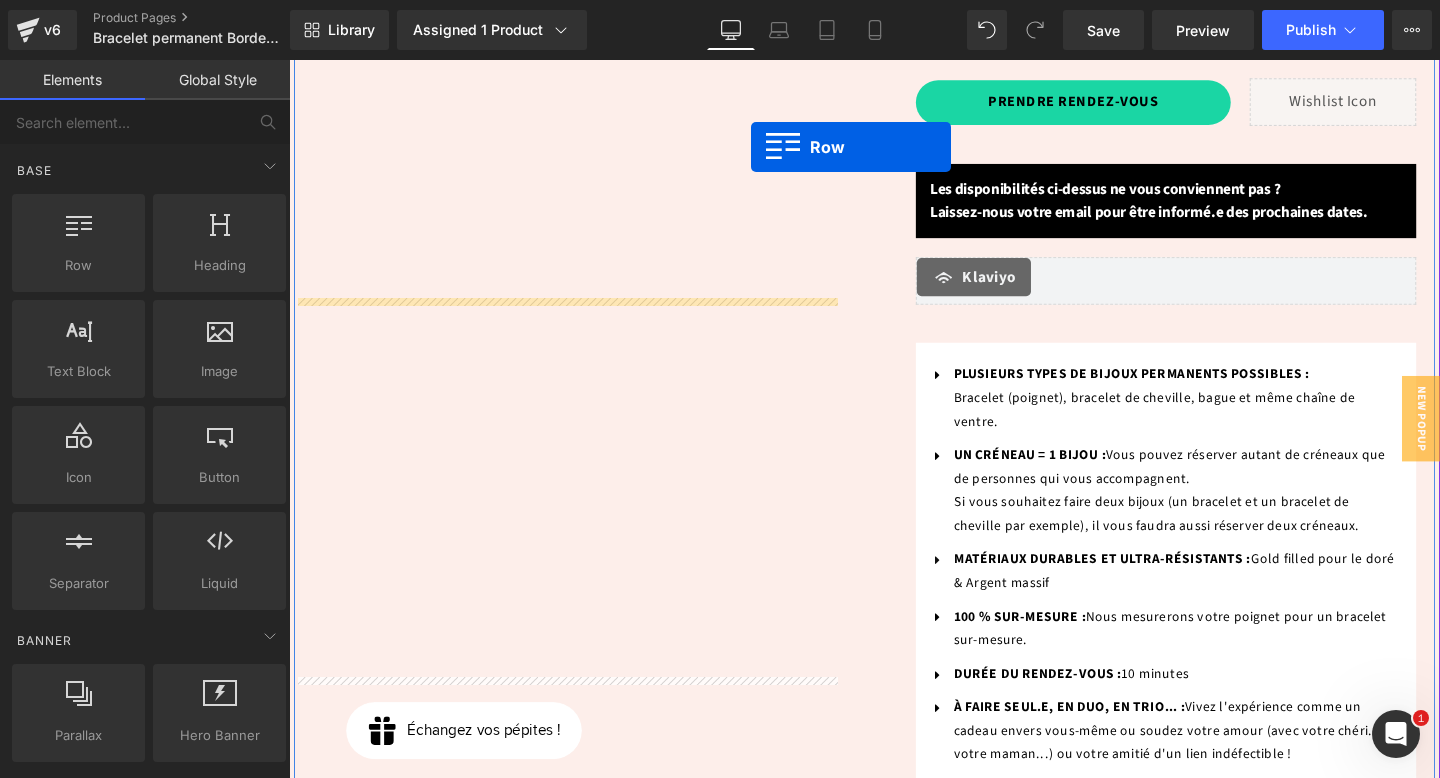 scroll, scrollTop: 632, scrollLeft: 0, axis: vertical 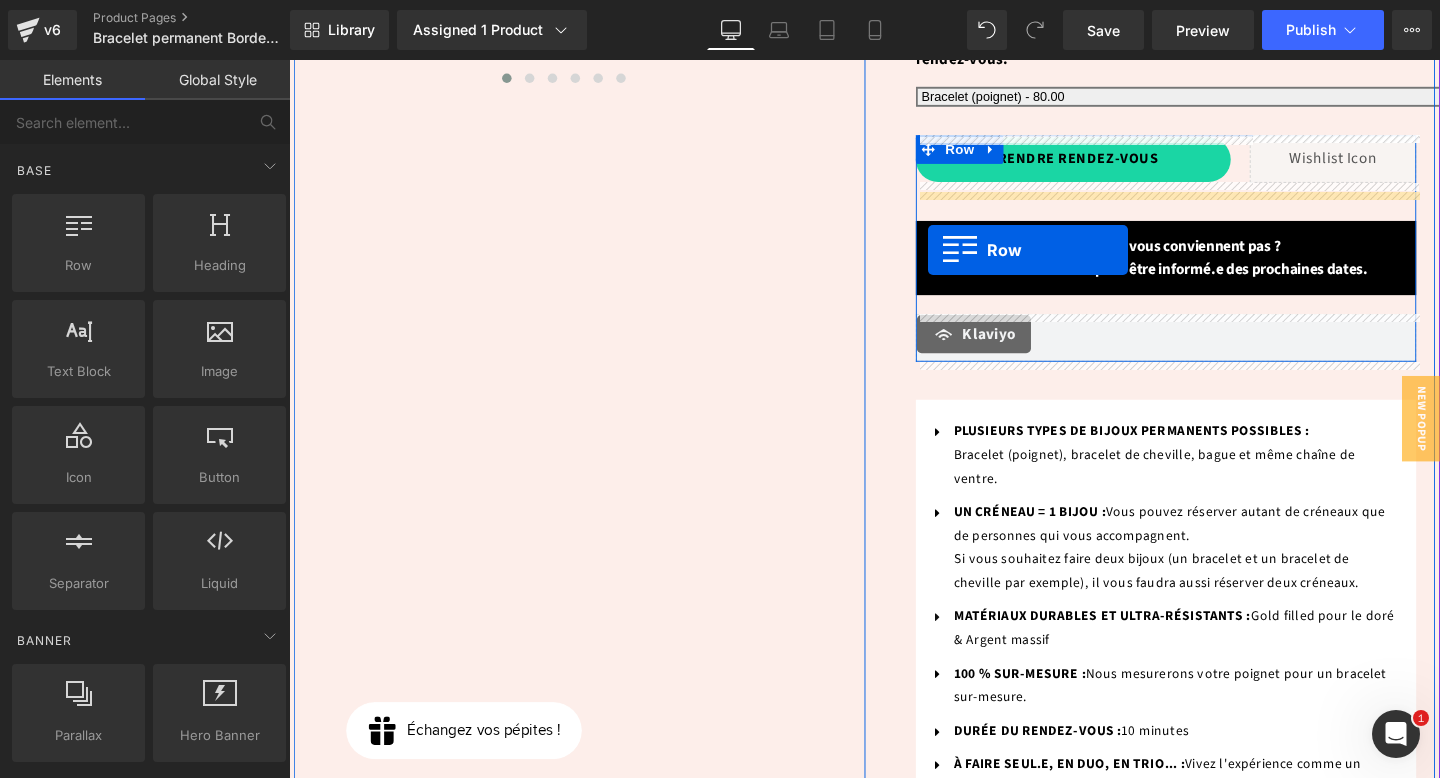 drag, startPoint x: 304, startPoint y: 474, endPoint x: 960, endPoint y: 260, distance: 690.0232 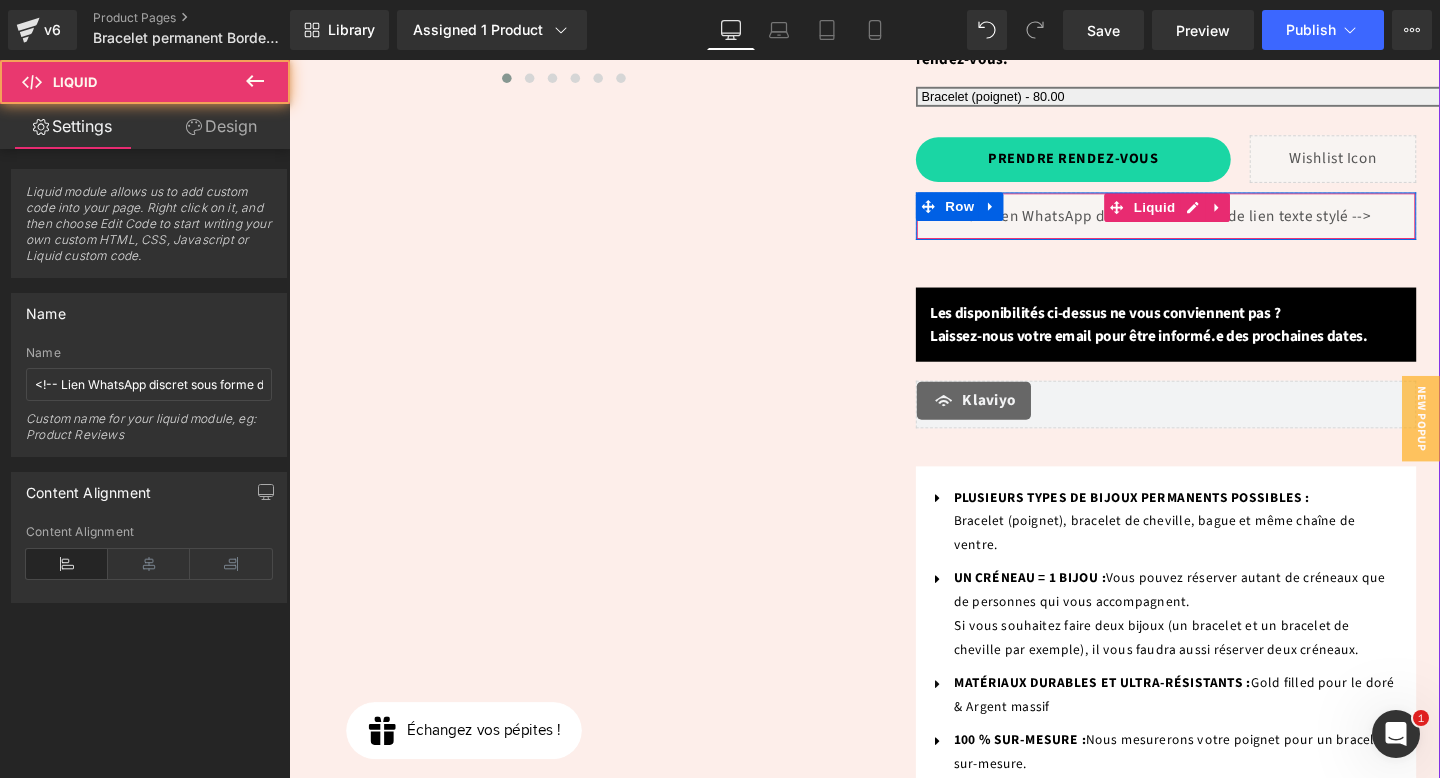 click on "Liquid" at bounding box center (1211, 224) 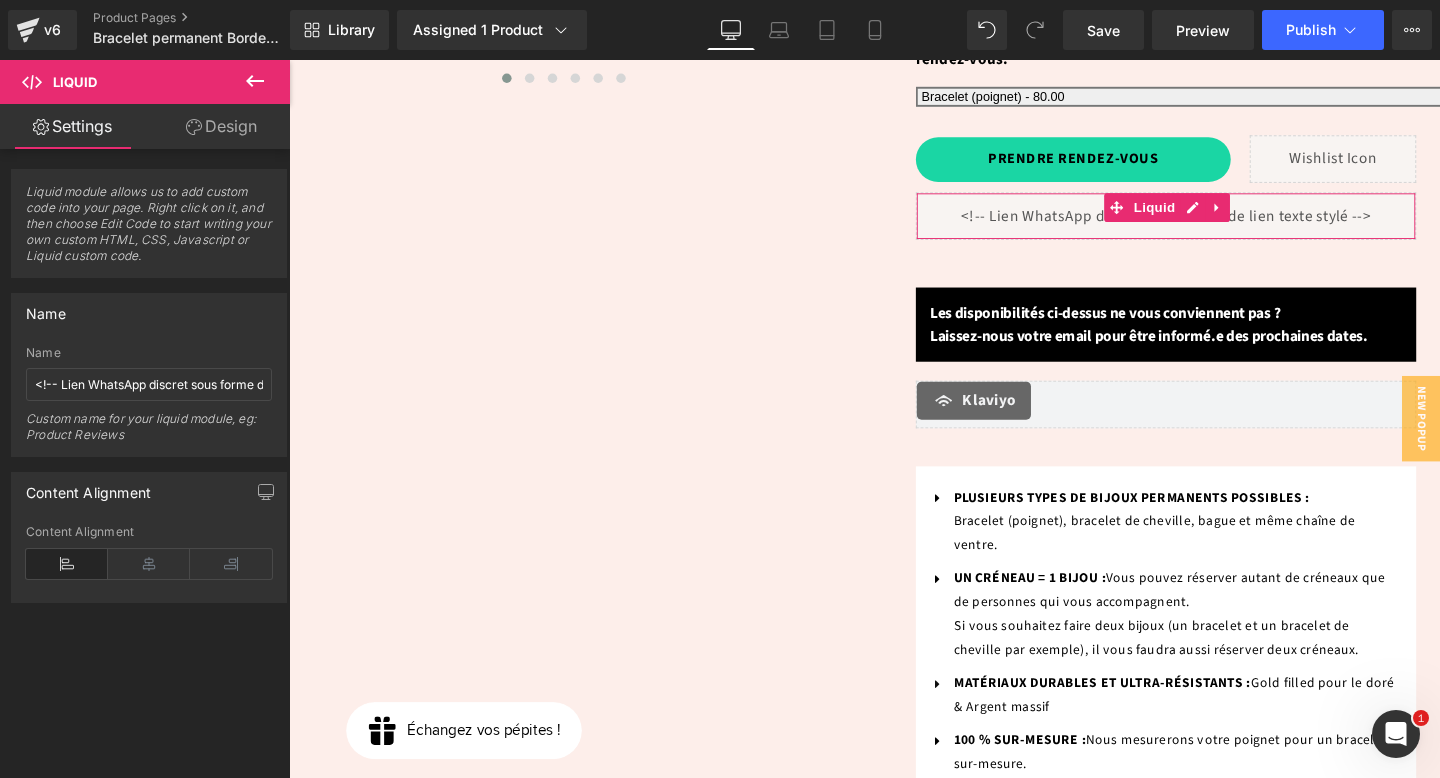 click on "Design" at bounding box center (221, 126) 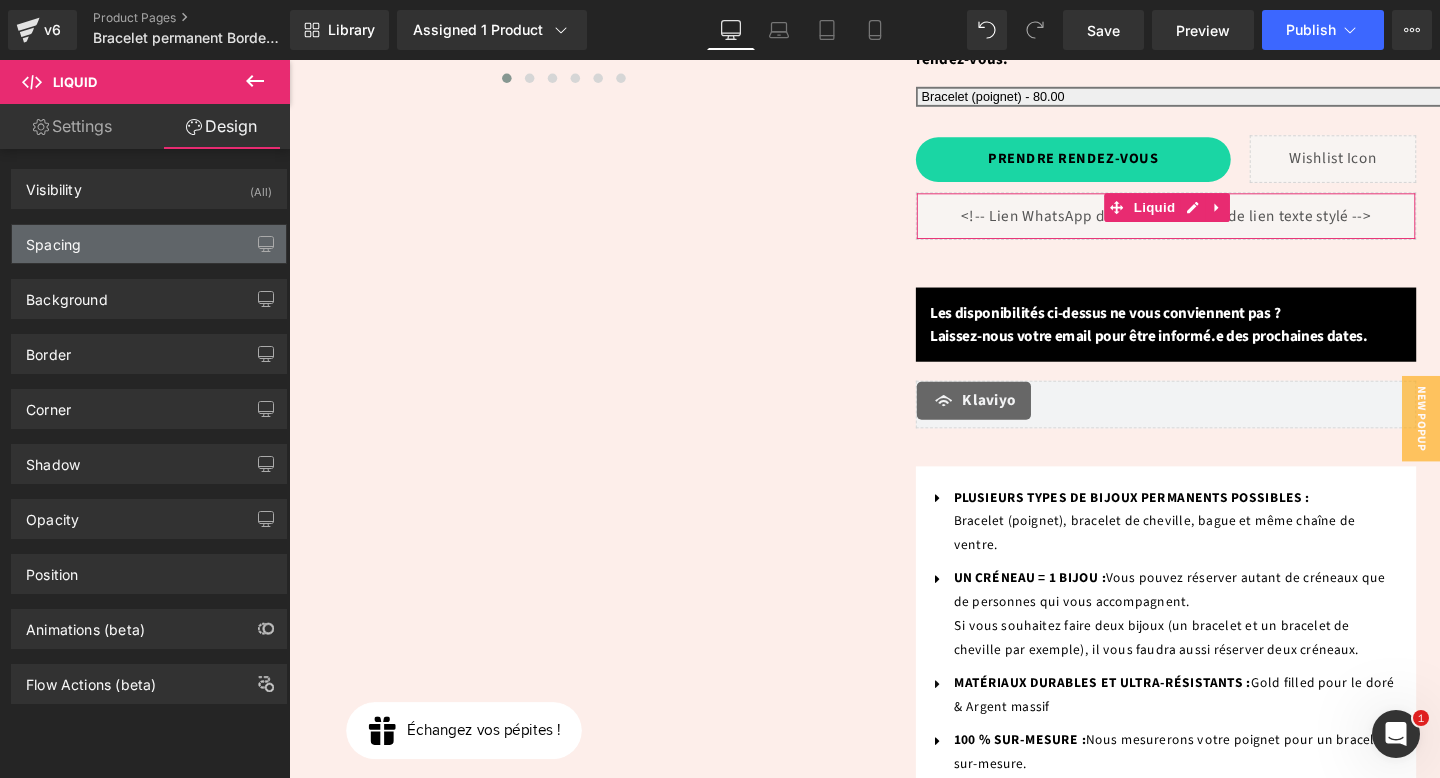 click on "Spacing" at bounding box center (149, 244) 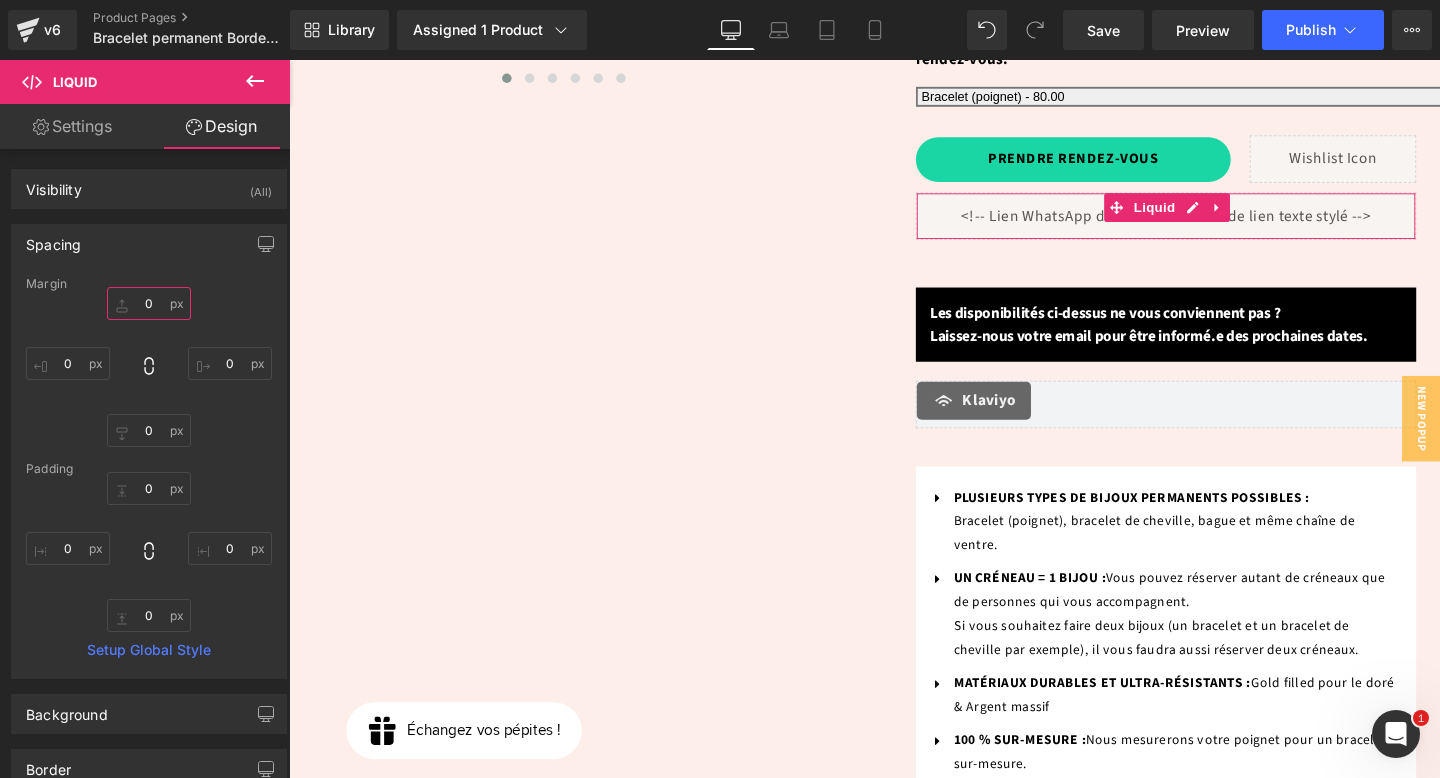 click on "0" at bounding box center [149, 303] 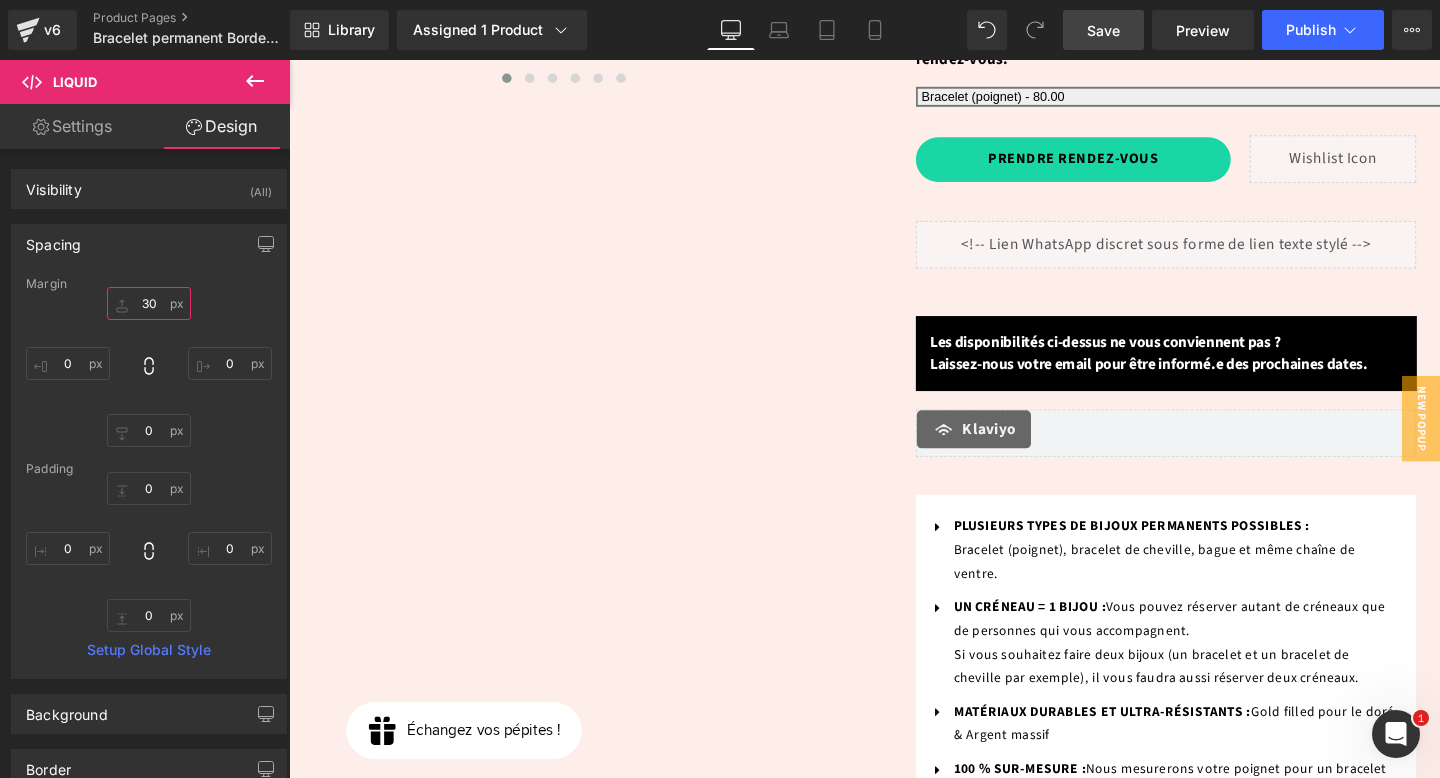 type on "30" 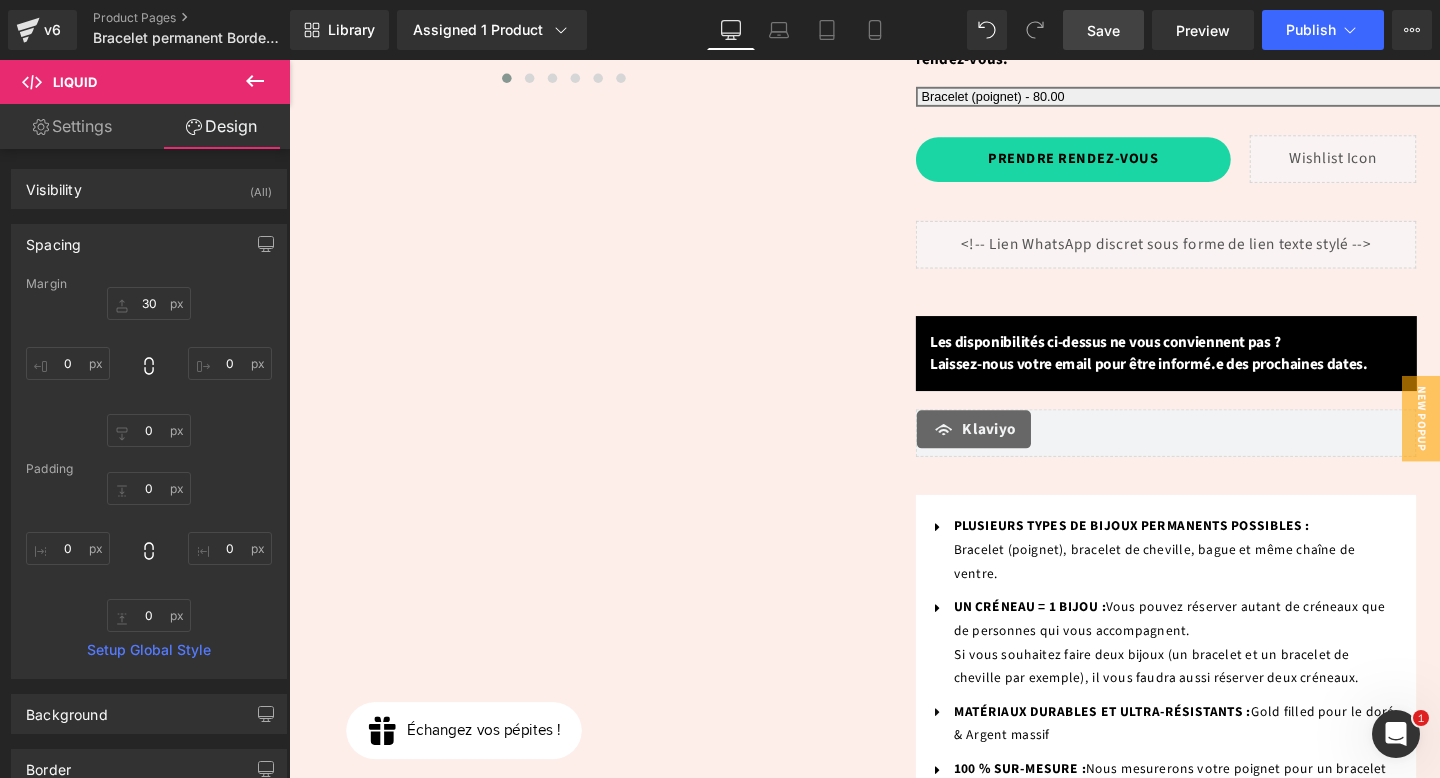 click on "Save" at bounding box center (1103, 30) 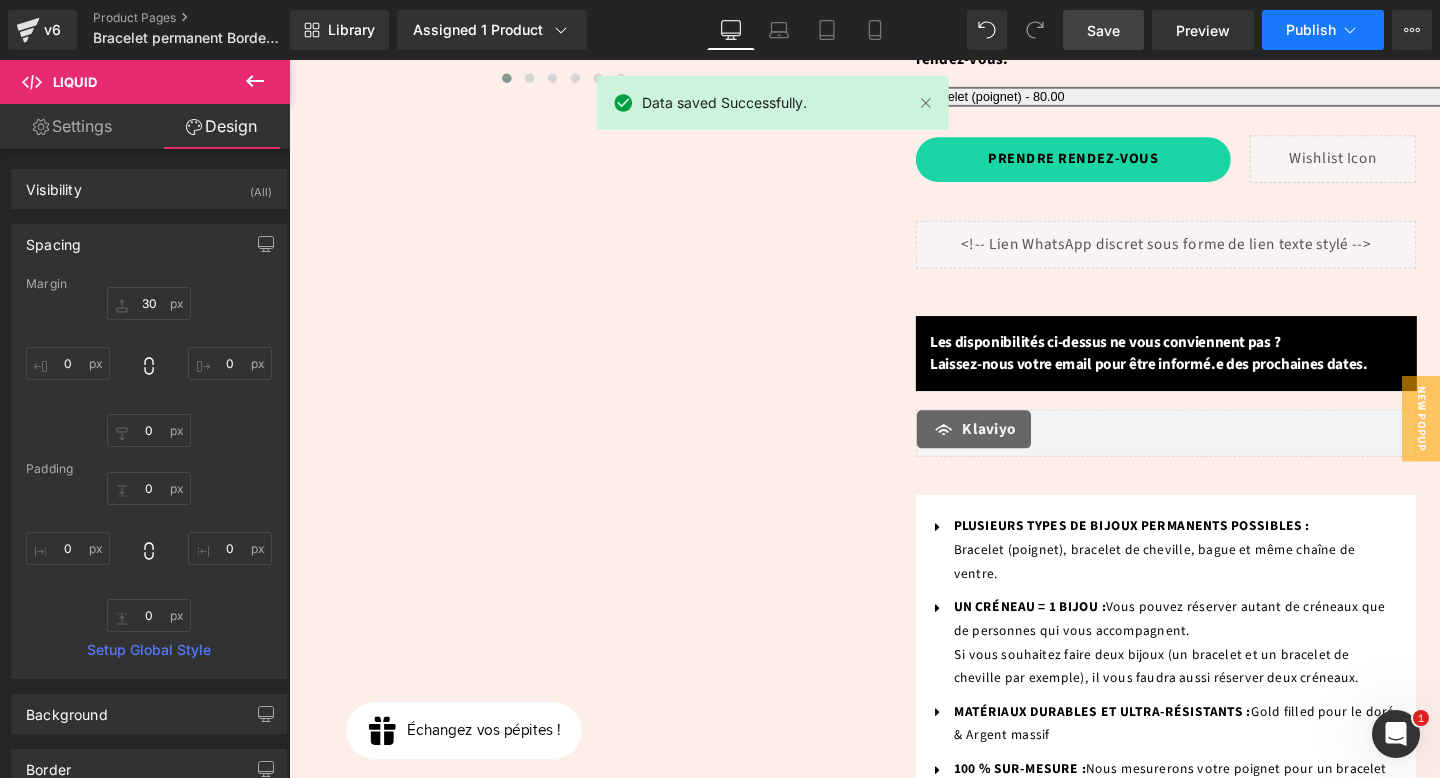 click on "Publish" at bounding box center [1323, 30] 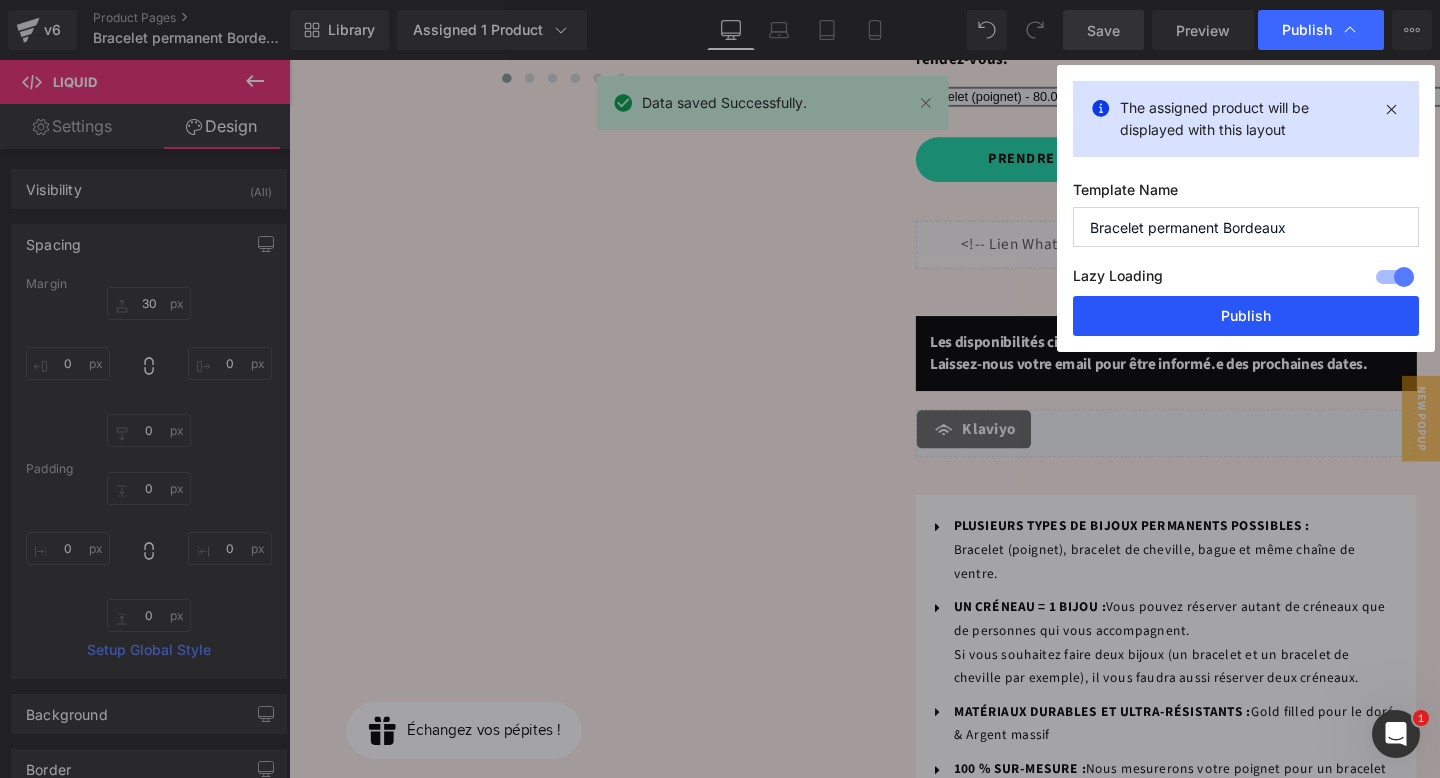 click on "Publish" at bounding box center [1246, 316] 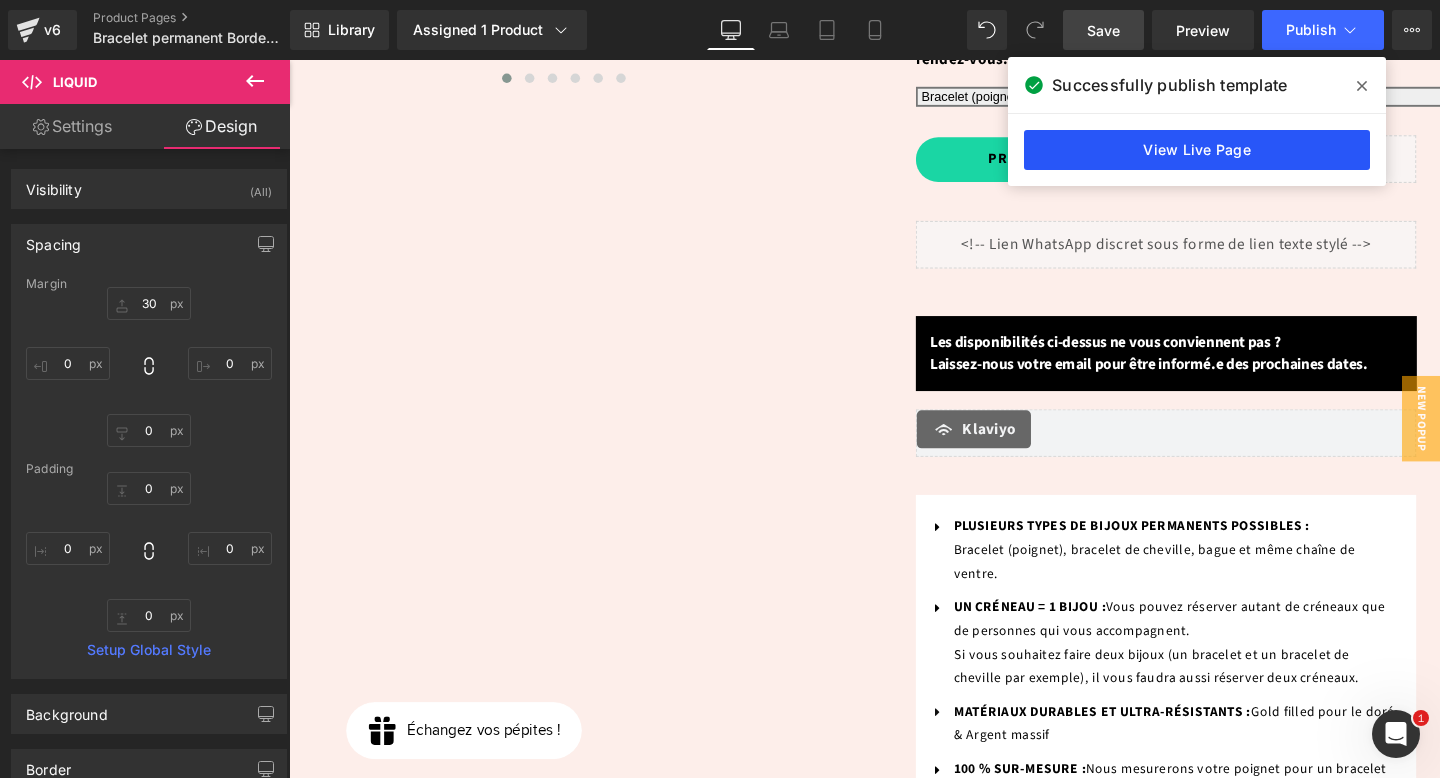 click on "View Live Page" at bounding box center (1197, 150) 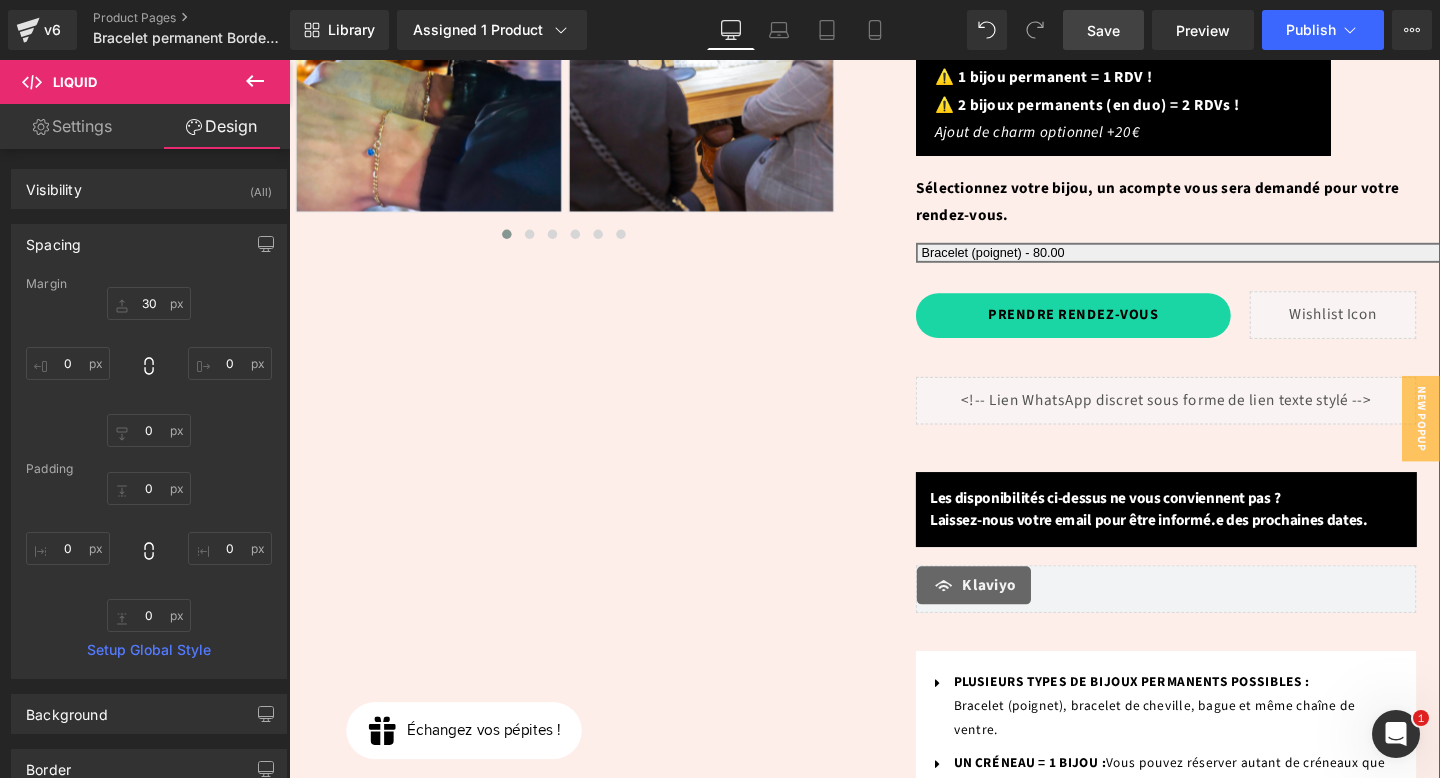 scroll, scrollTop: 467, scrollLeft: 0, axis: vertical 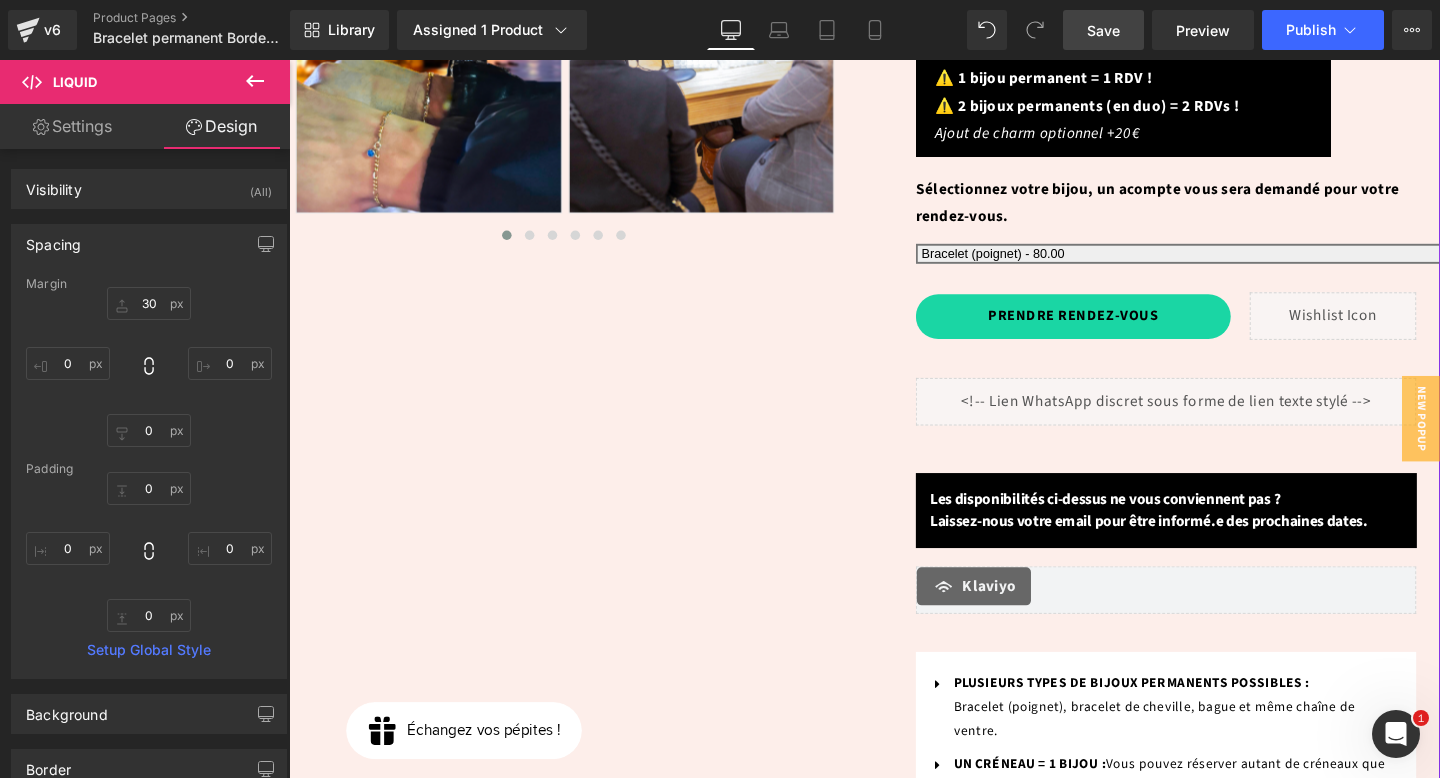click on "Bracelet (poignet) - 80.00
Bracelet de cheville - 90.00
Bague permanente - 40.00
Collier (50 cm) - 170.00
Chaine de ventre - 190.00
Ajout d'un charm - 20.00
(P) Variants" at bounding box center [1211, 266] 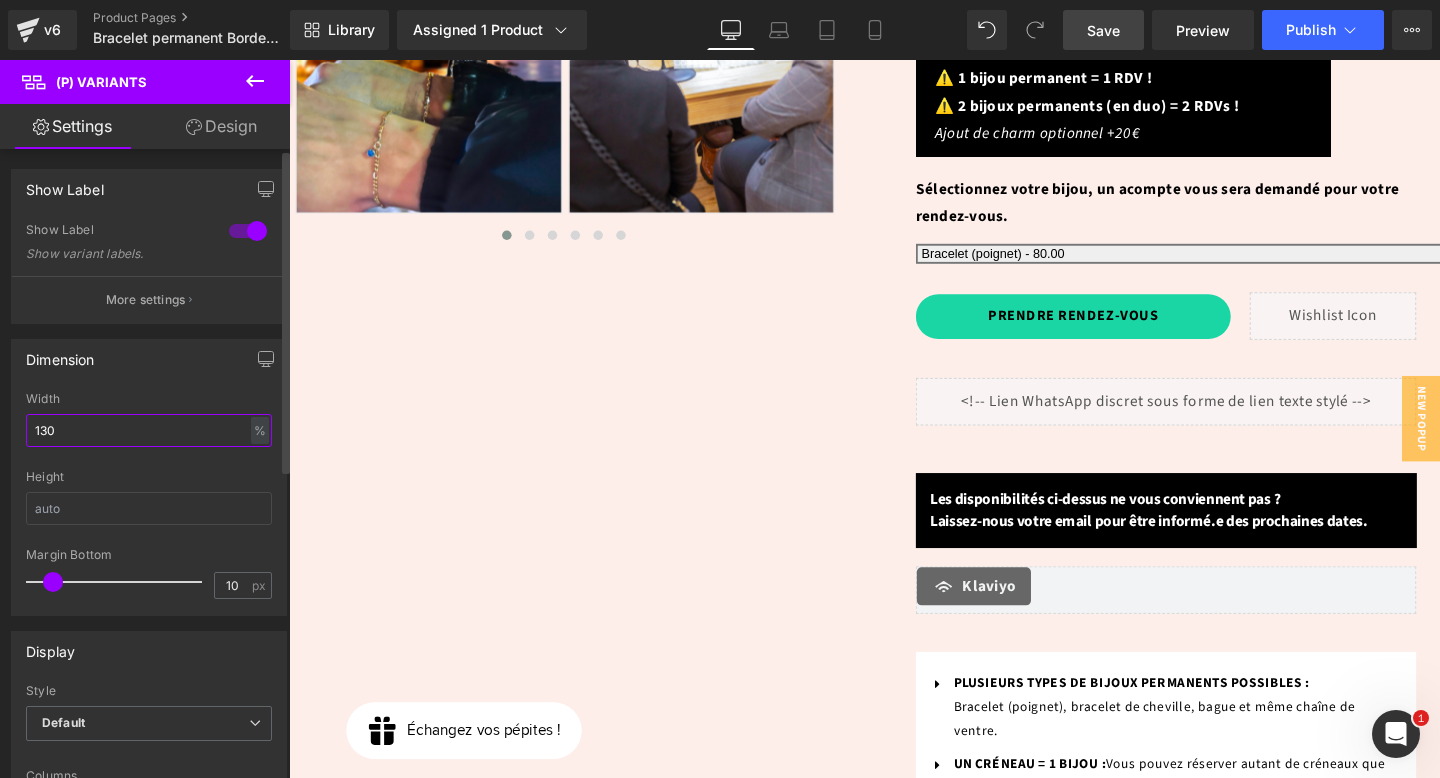 click on "130" at bounding box center (149, 430) 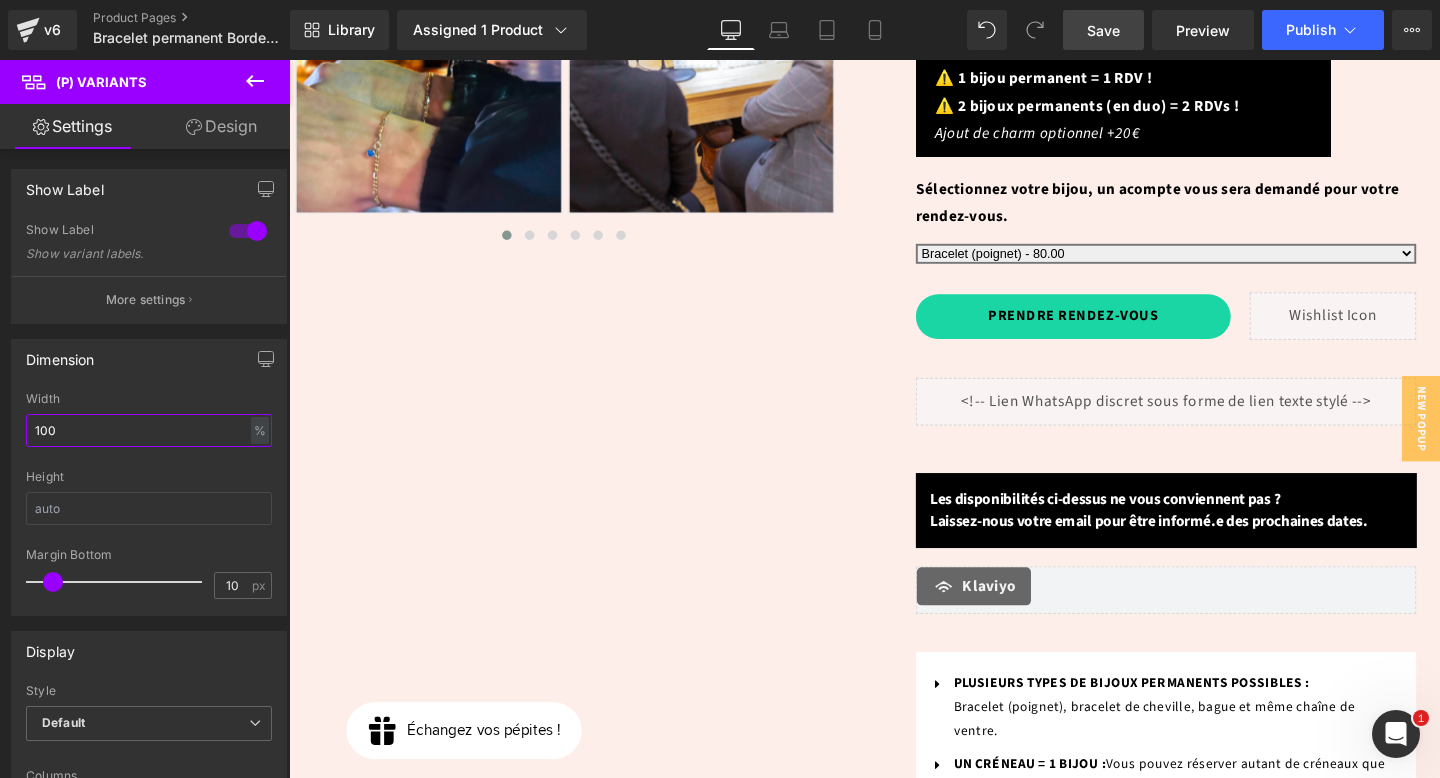 type on "100" 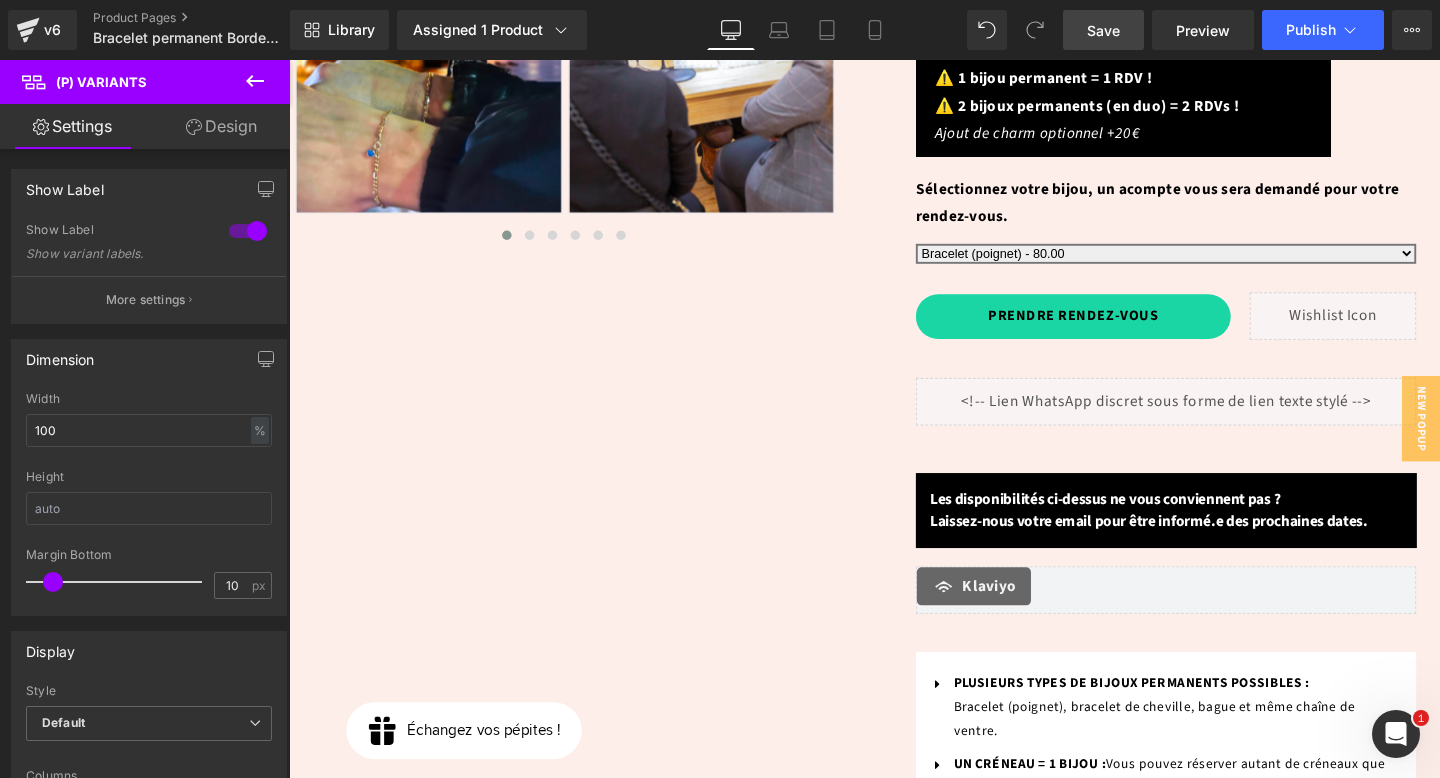 click on "Save" at bounding box center (1103, 30) 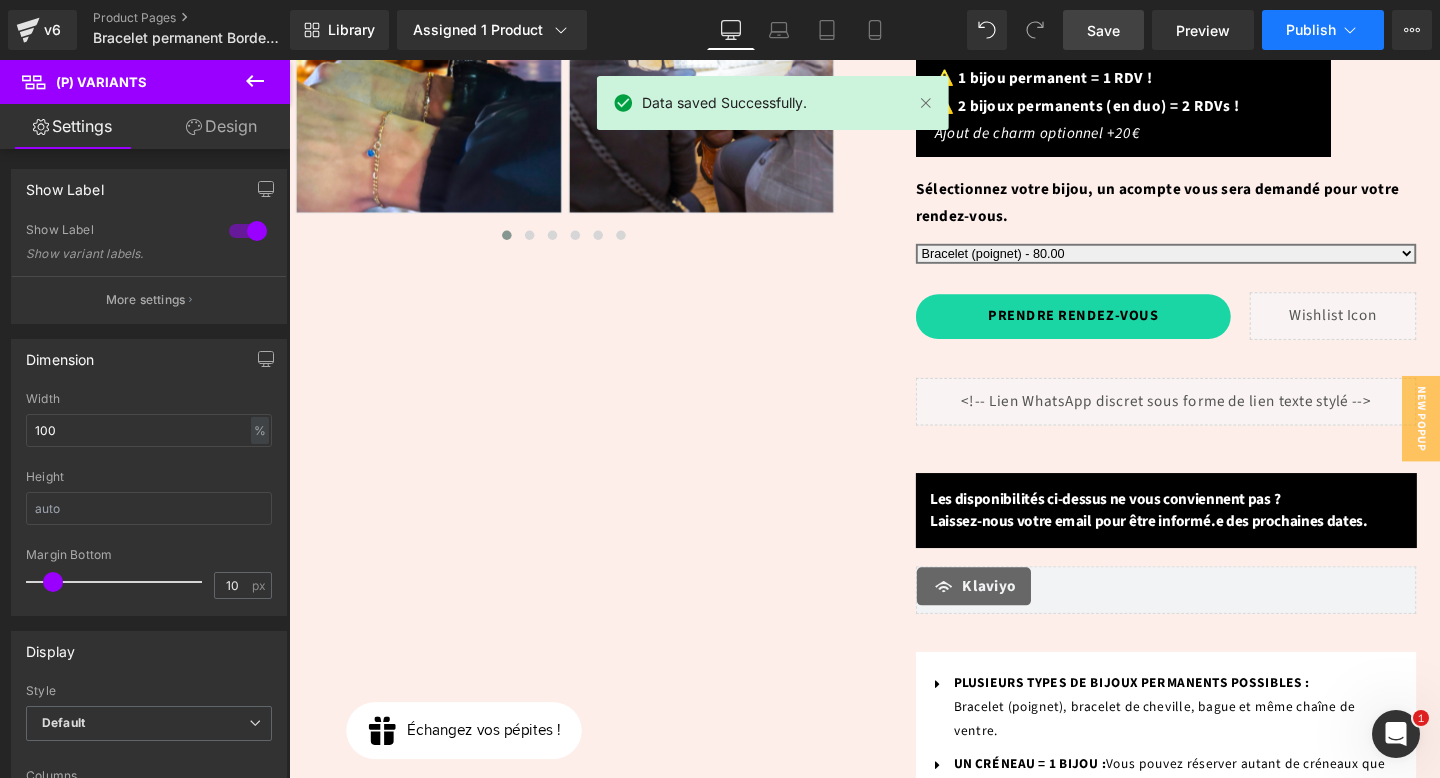 click 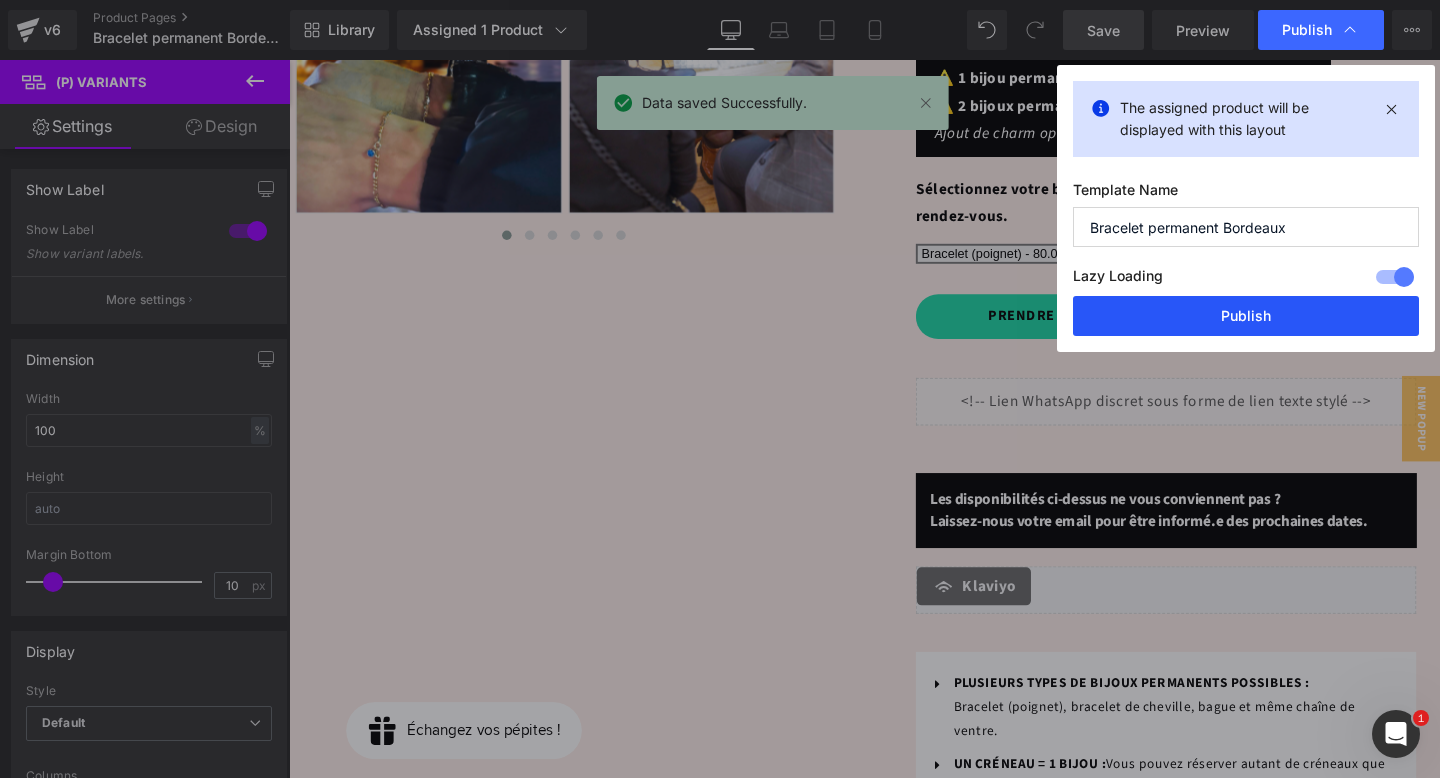 drag, startPoint x: 1206, startPoint y: 307, endPoint x: 964, endPoint y: 257, distance: 247.11131 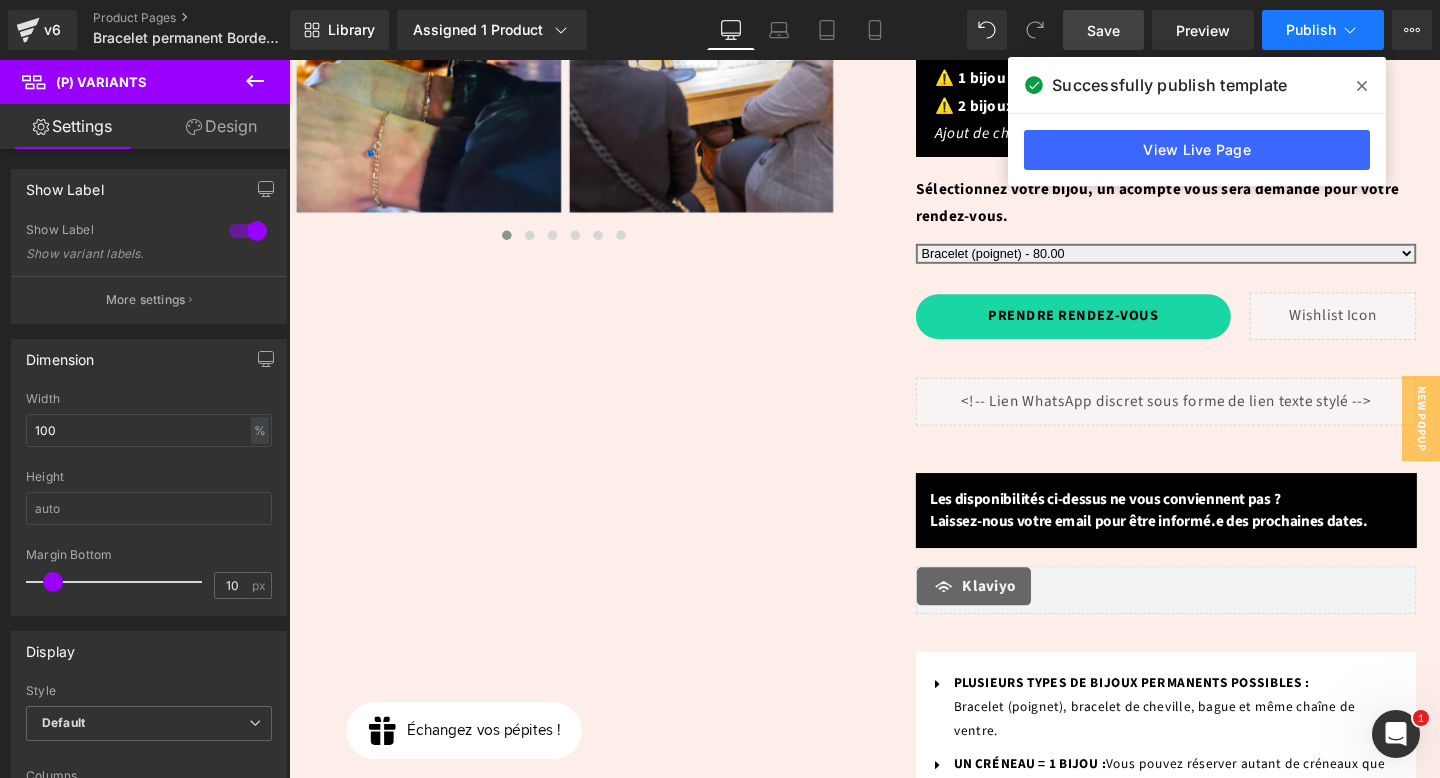 click on "Publish" at bounding box center [1323, 30] 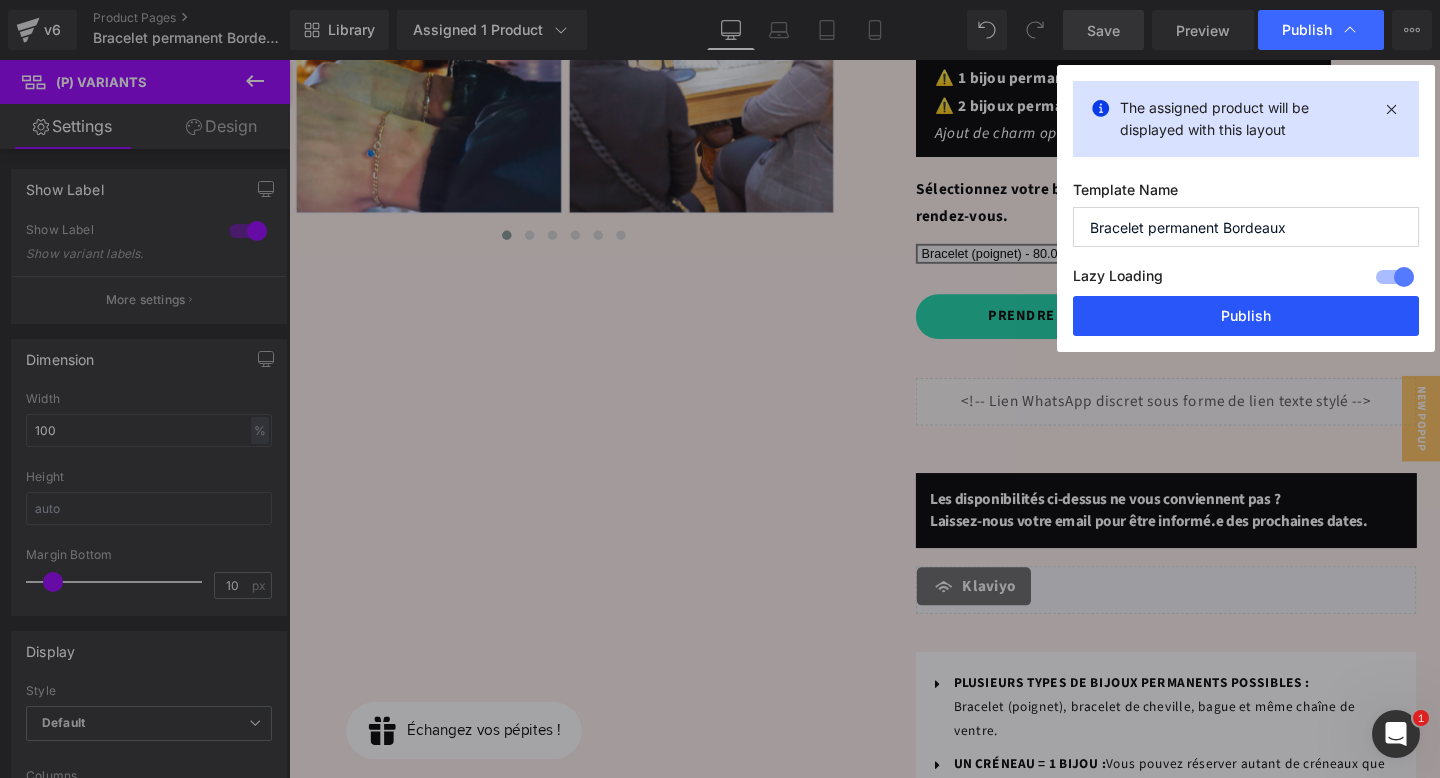 click on "Publish" at bounding box center (1246, 316) 